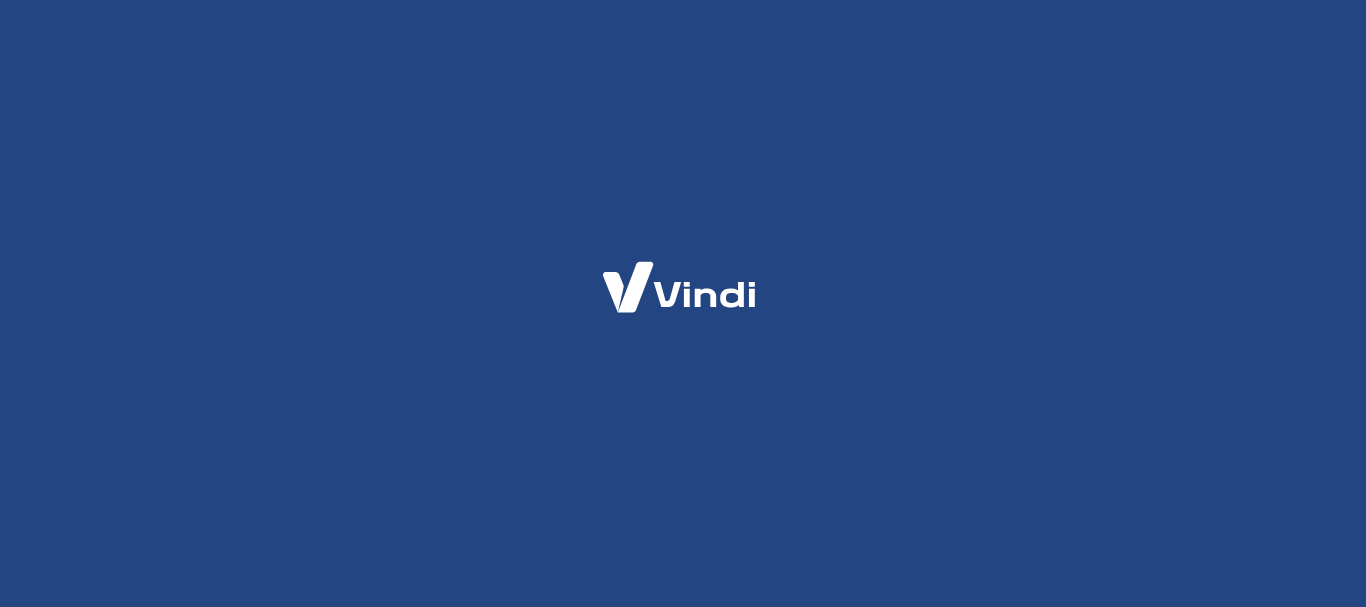 scroll, scrollTop: 0, scrollLeft: 0, axis: both 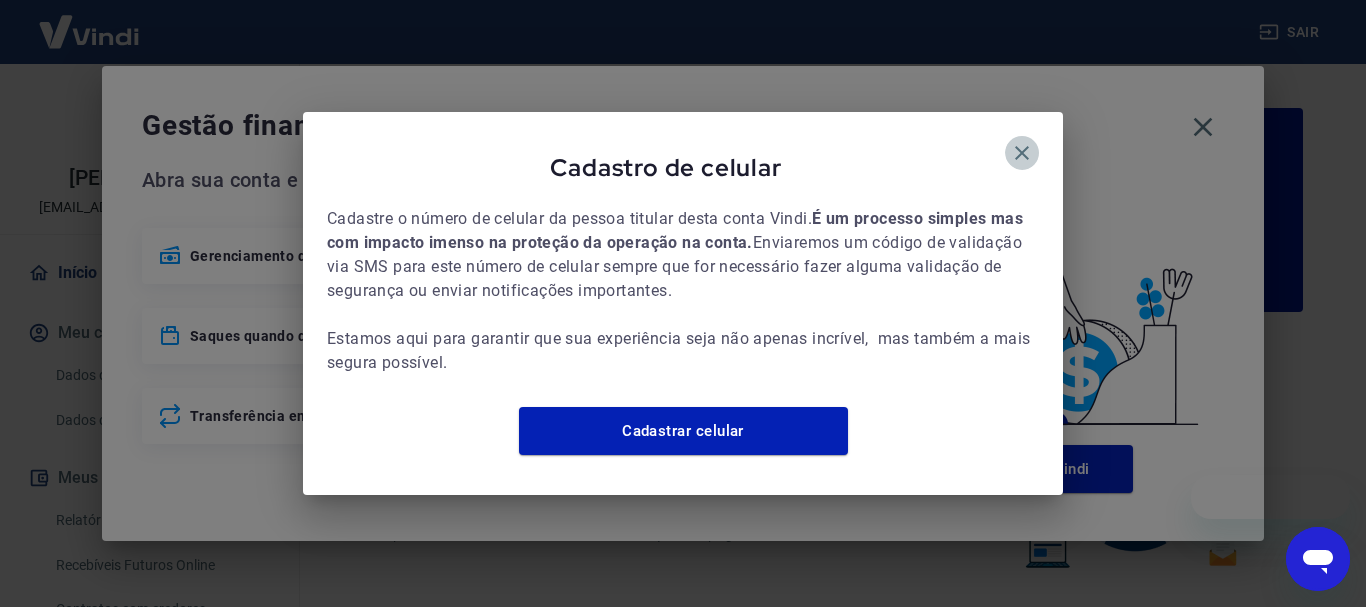 click 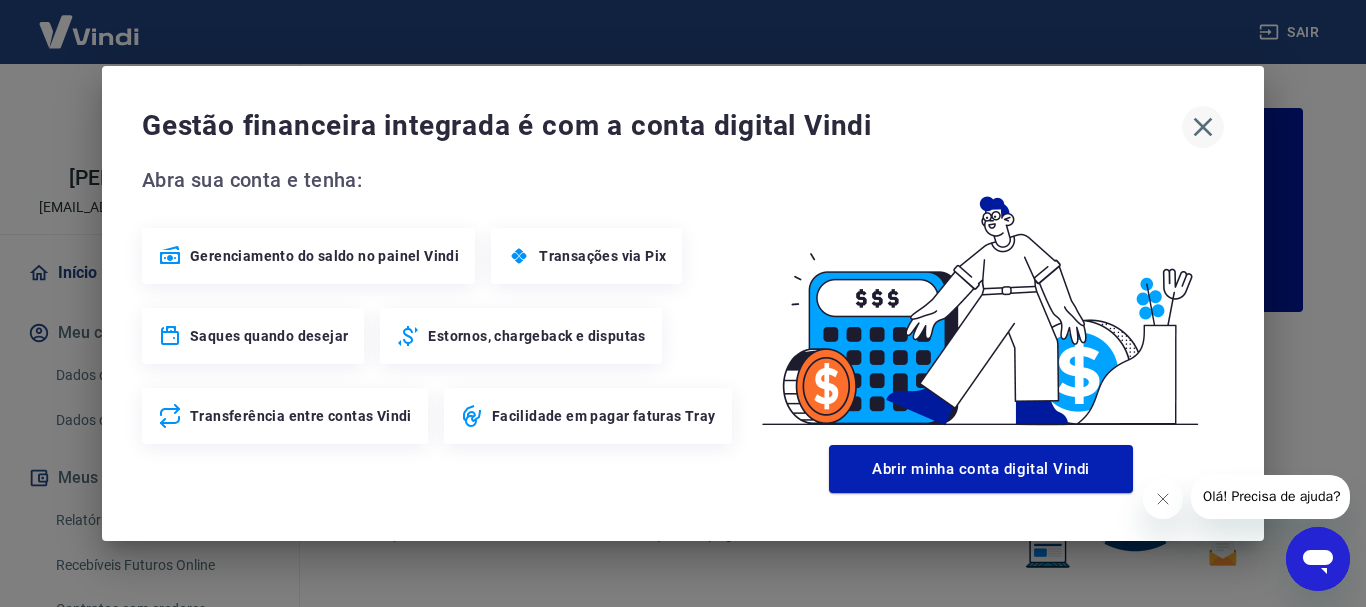 drag, startPoint x: 1206, startPoint y: 118, endPoint x: 1187, endPoint y: 131, distance: 23.021729 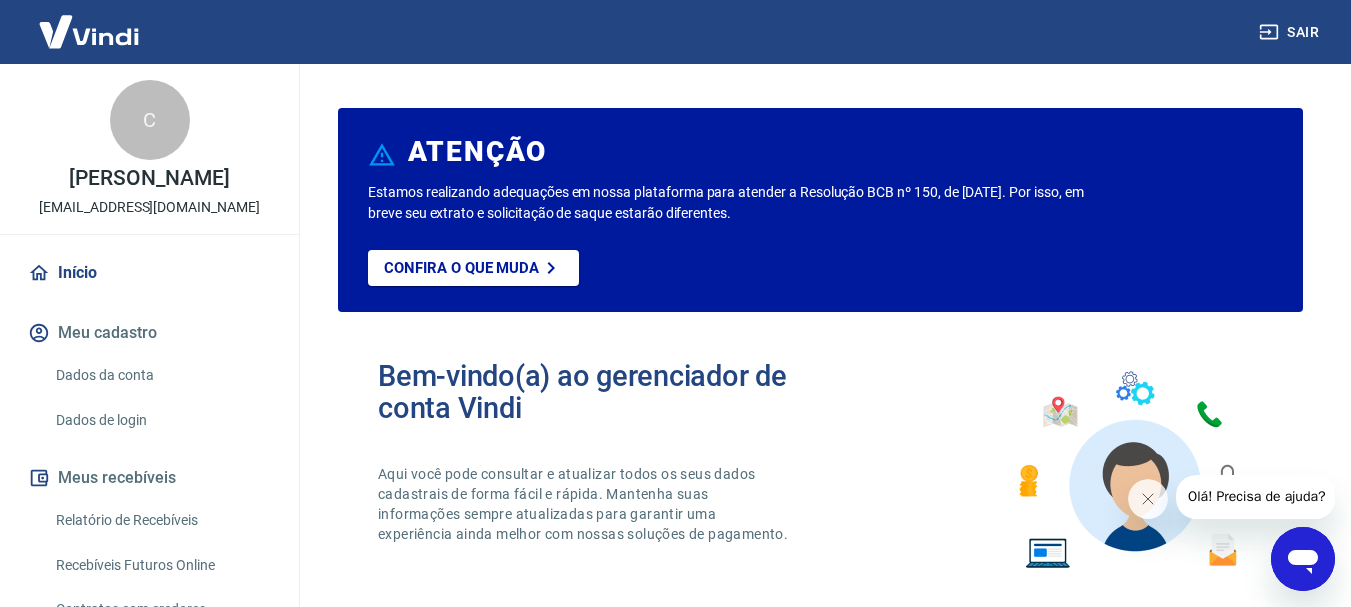 scroll, scrollTop: 0, scrollLeft: 0, axis: both 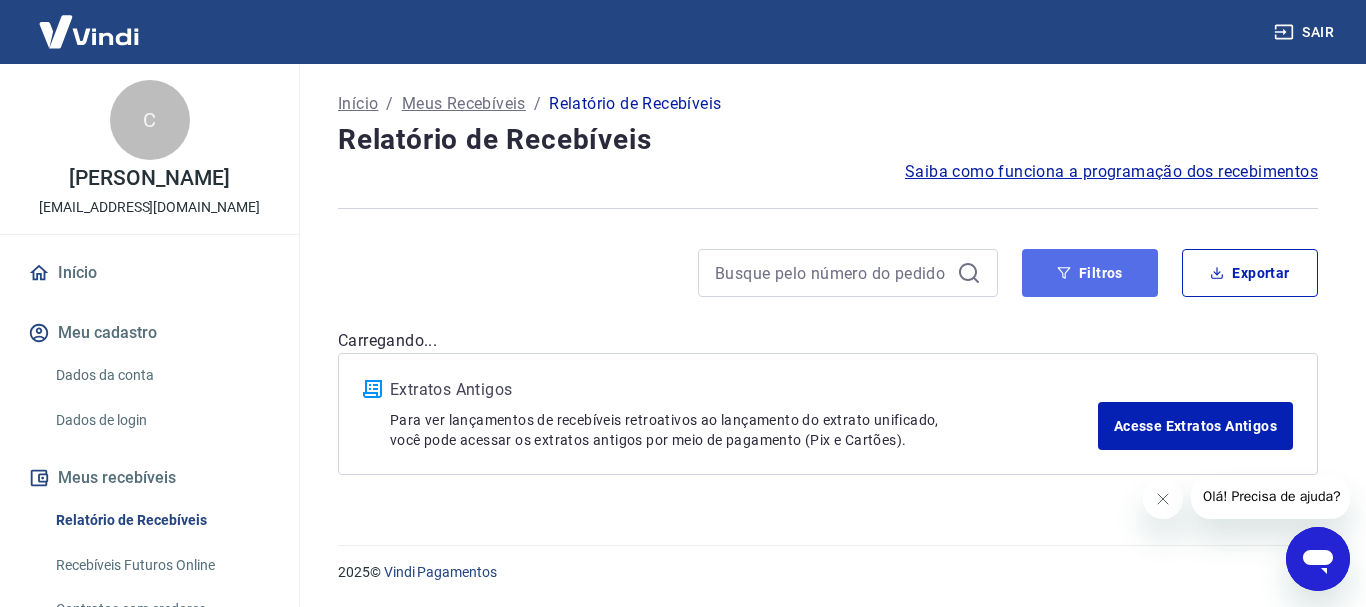 click on "Filtros" at bounding box center (1090, 273) 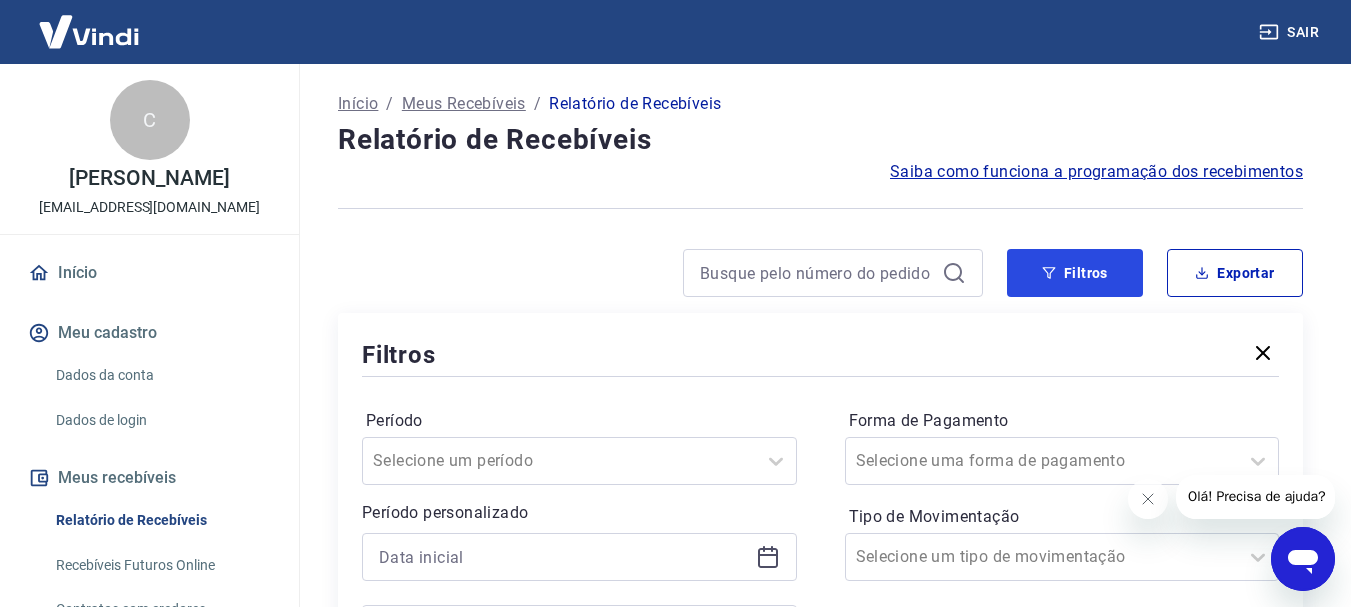 scroll, scrollTop: 100, scrollLeft: 0, axis: vertical 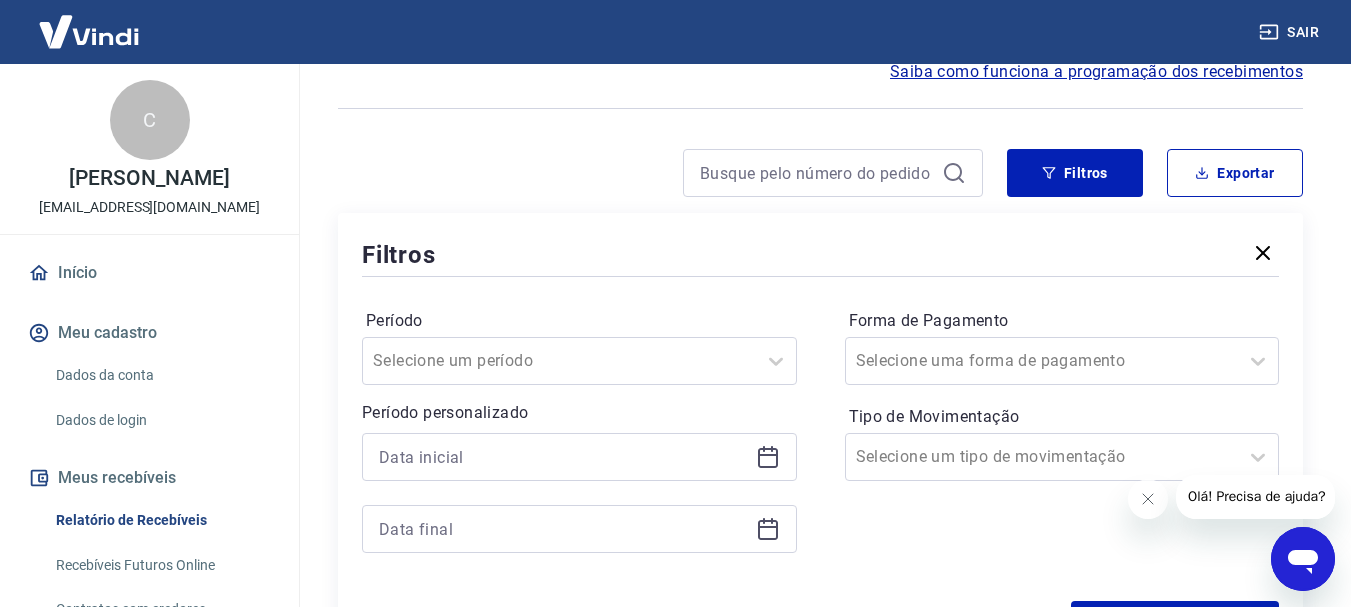click 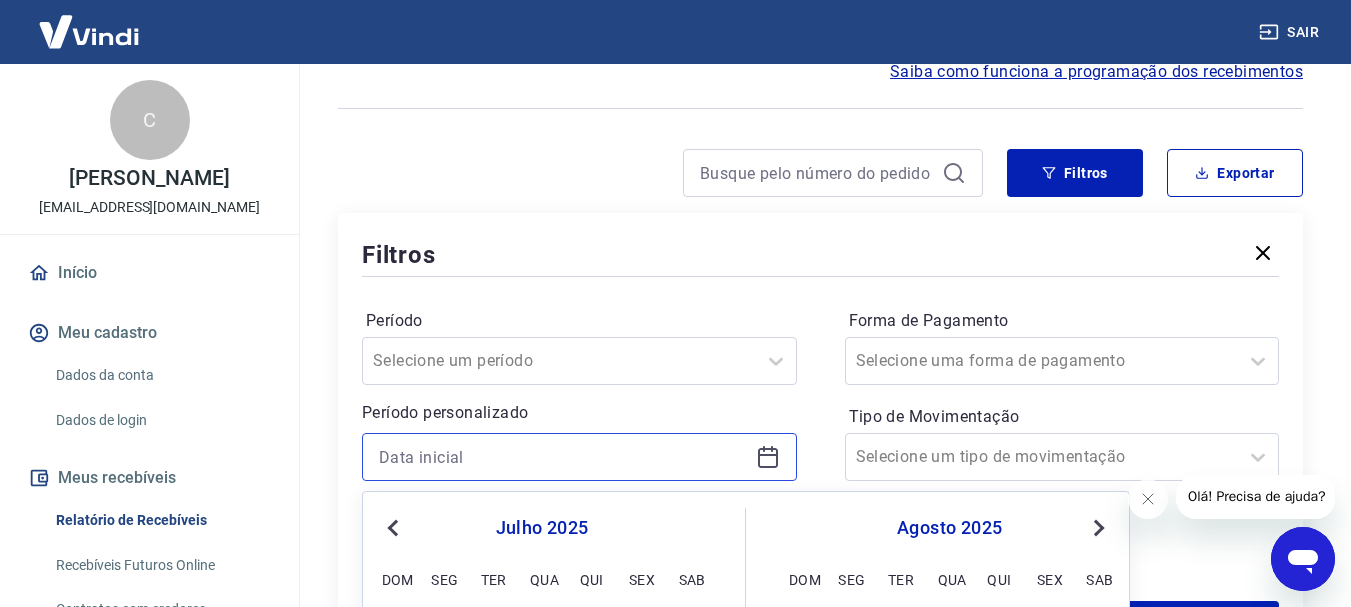 scroll, scrollTop: 300, scrollLeft: 0, axis: vertical 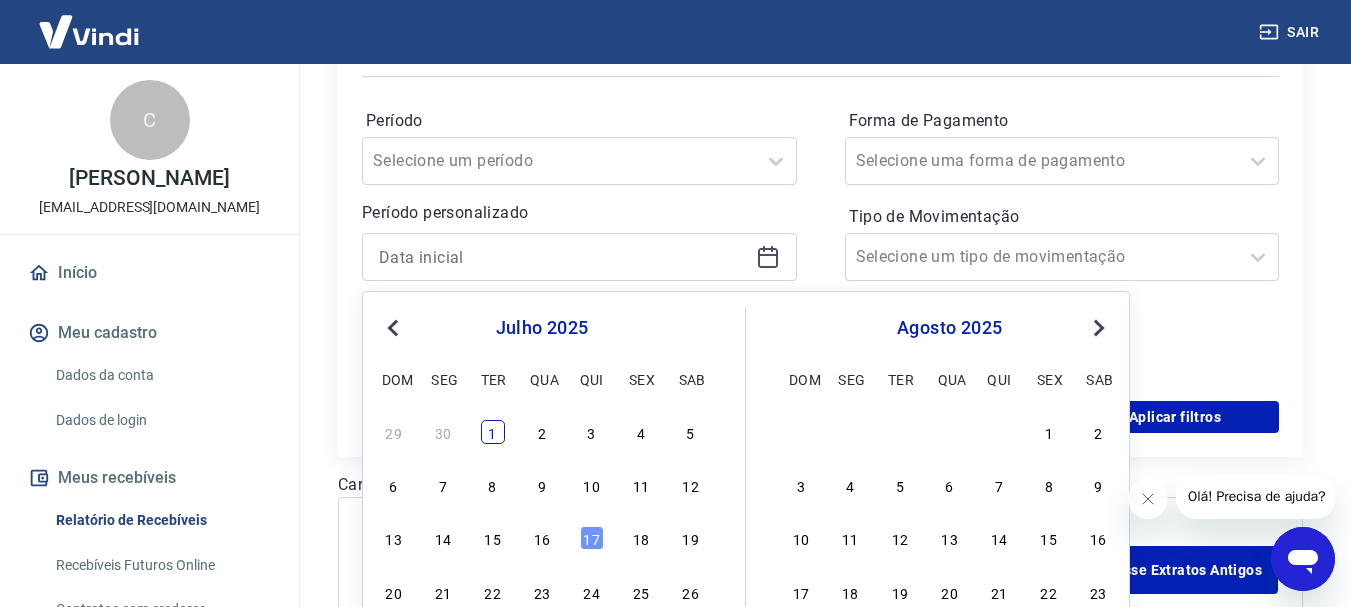 click on "1" at bounding box center [493, 432] 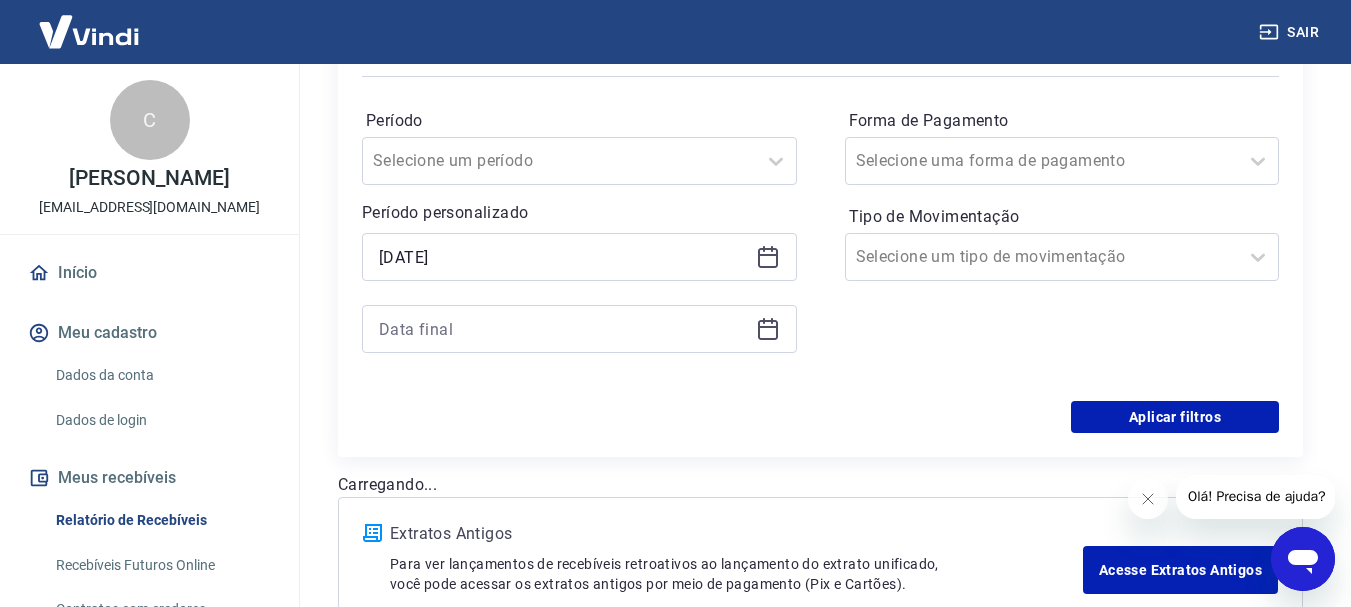 click 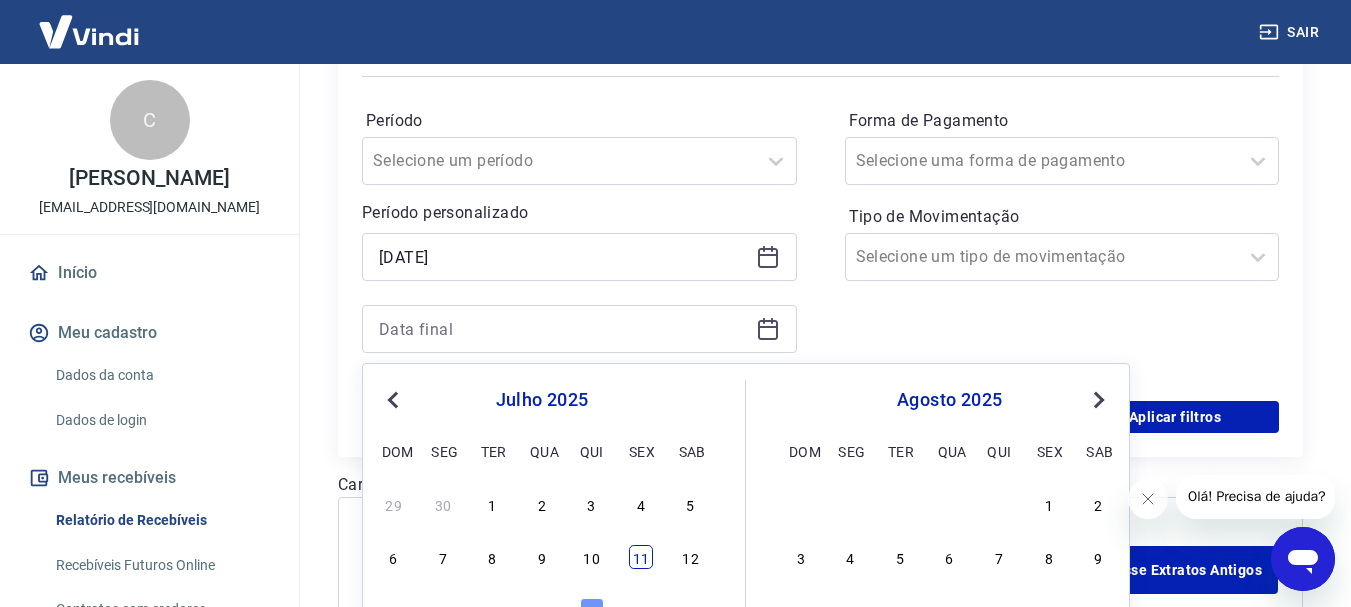 click on "11" at bounding box center (641, 557) 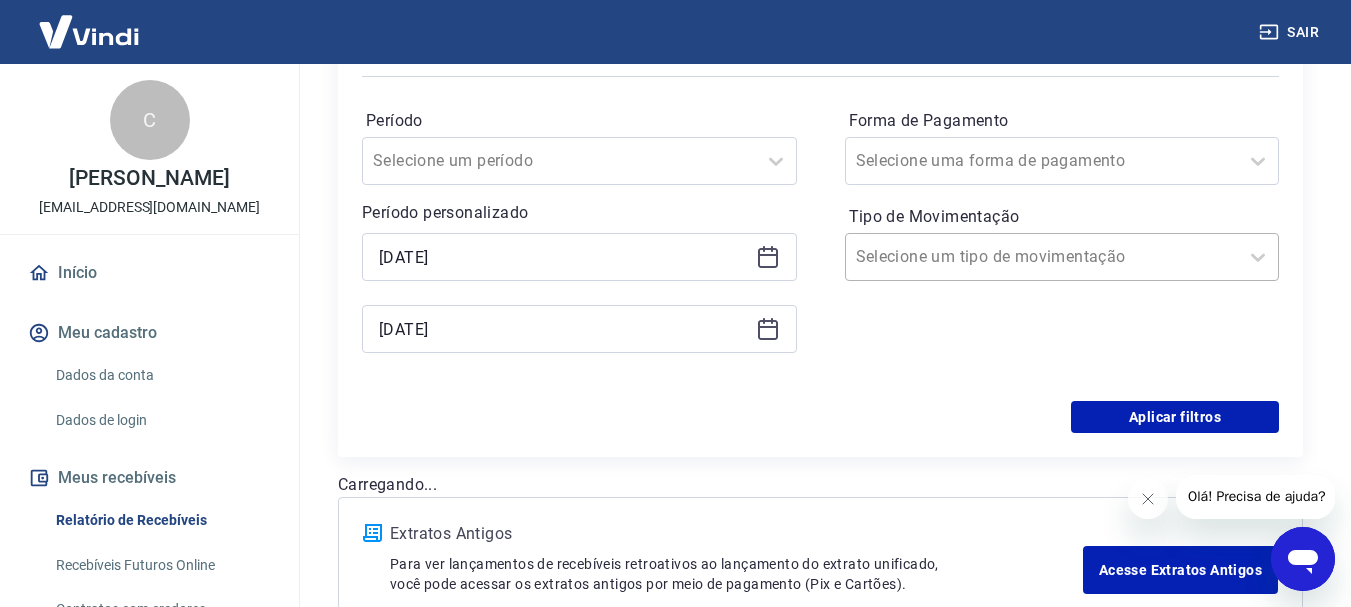 click at bounding box center [1042, 257] 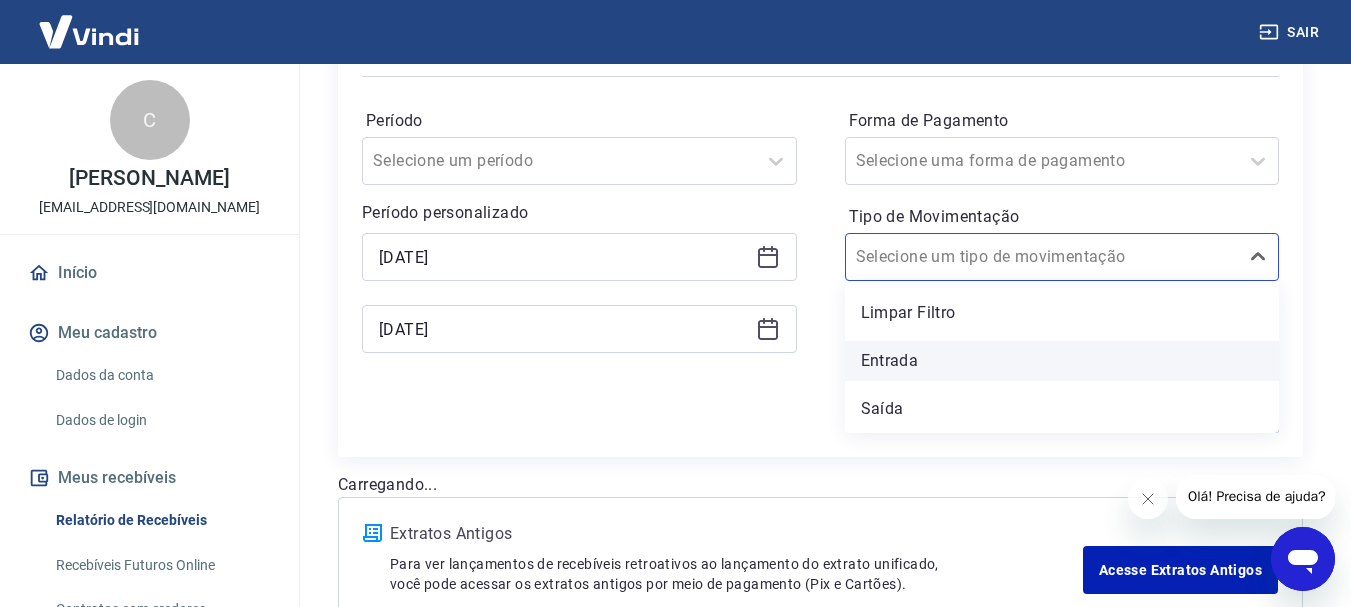click on "Entrada" at bounding box center [1062, 361] 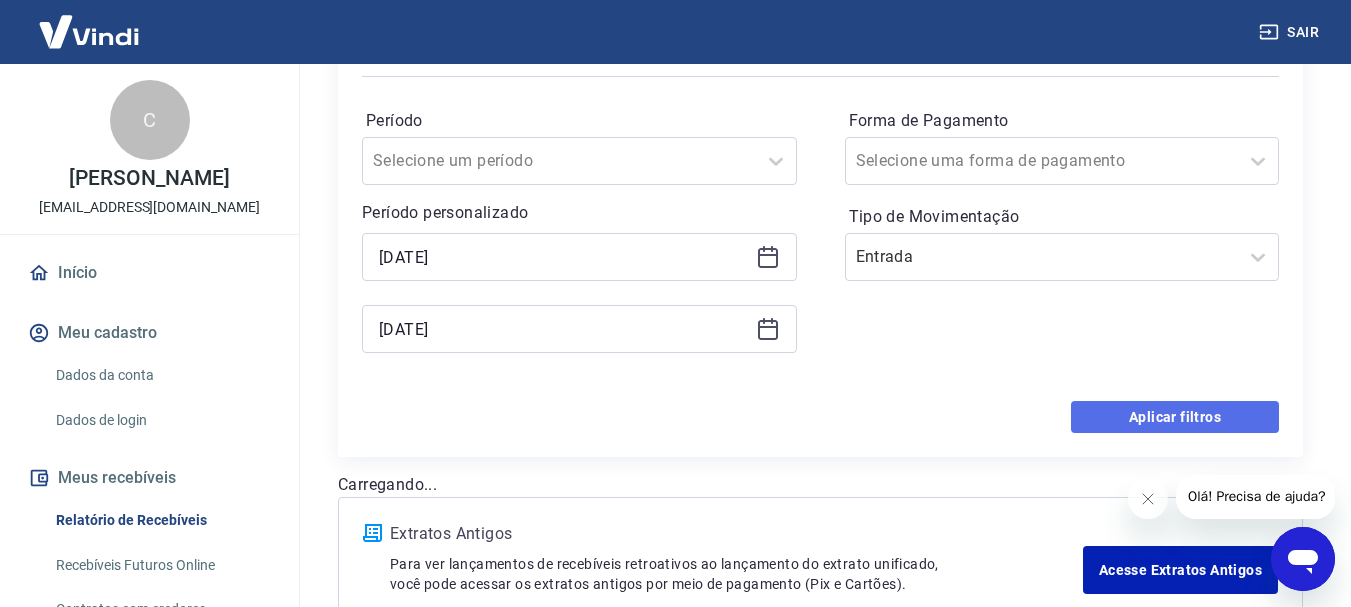 click on "Aplicar filtros" at bounding box center (1175, 417) 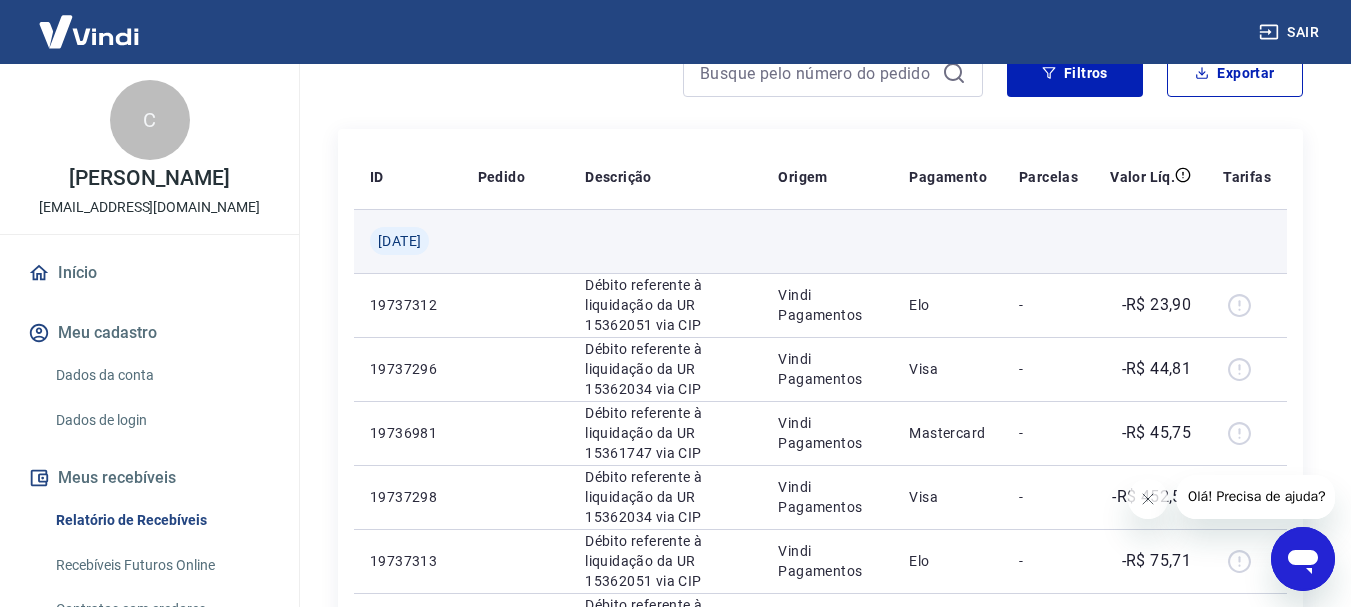 scroll, scrollTop: 0, scrollLeft: 0, axis: both 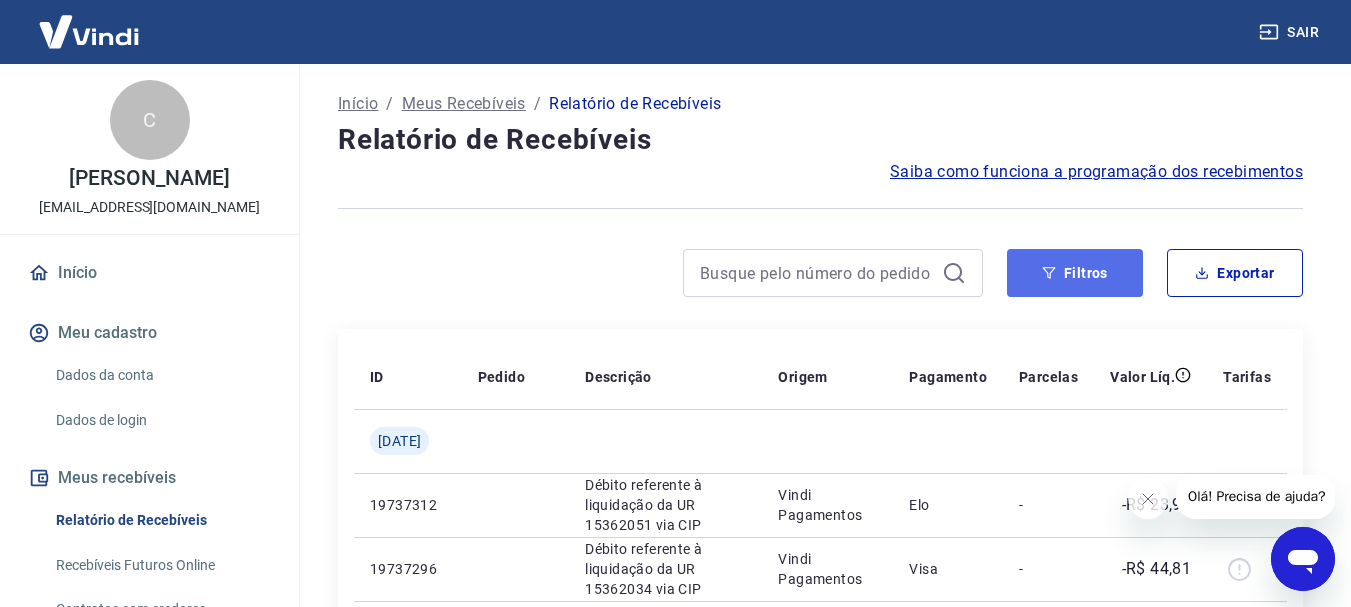 click on "Filtros" at bounding box center [1075, 273] 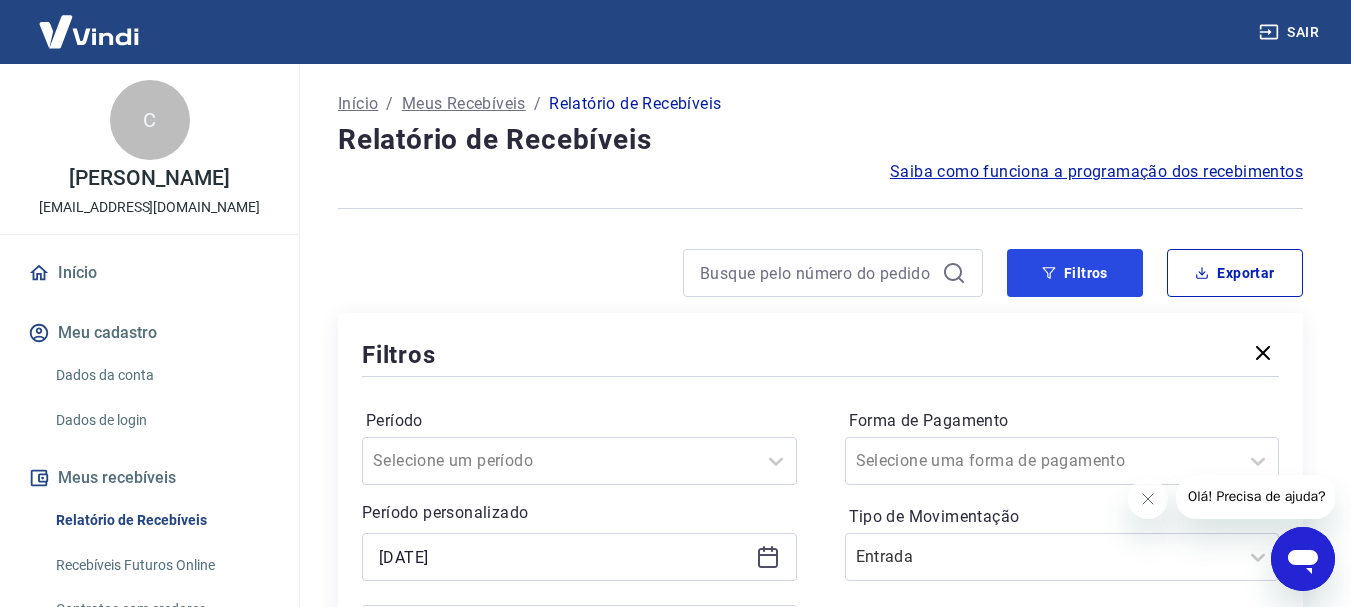 scroll, scrollTop: 300, scrollLeft: 0, axis: vertical 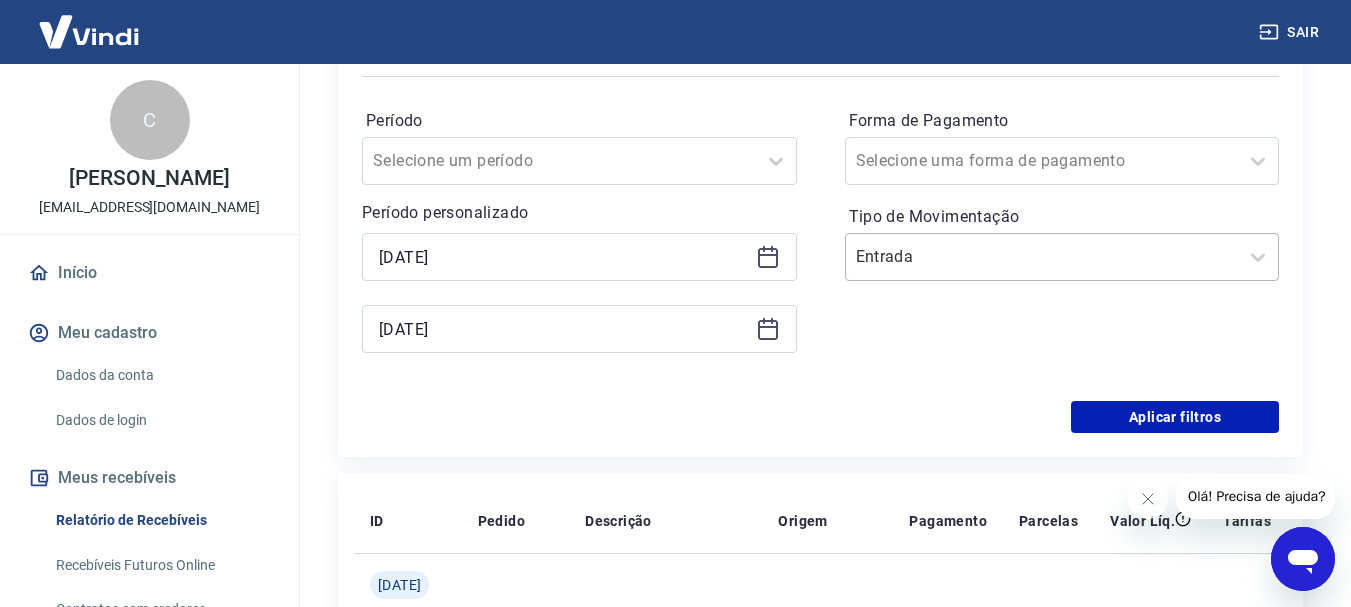 click on "Tipo de Movimentação" at bounding box center [957, 257] 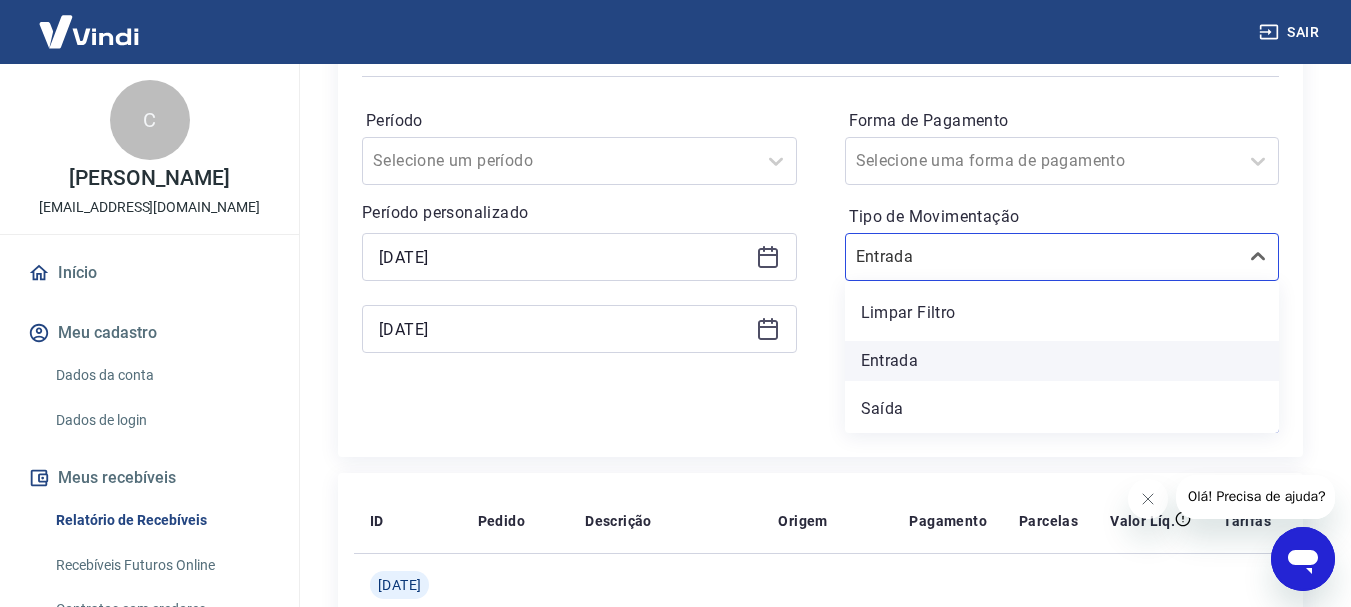 click on "Entrada" at bounding box center [1062, 361] 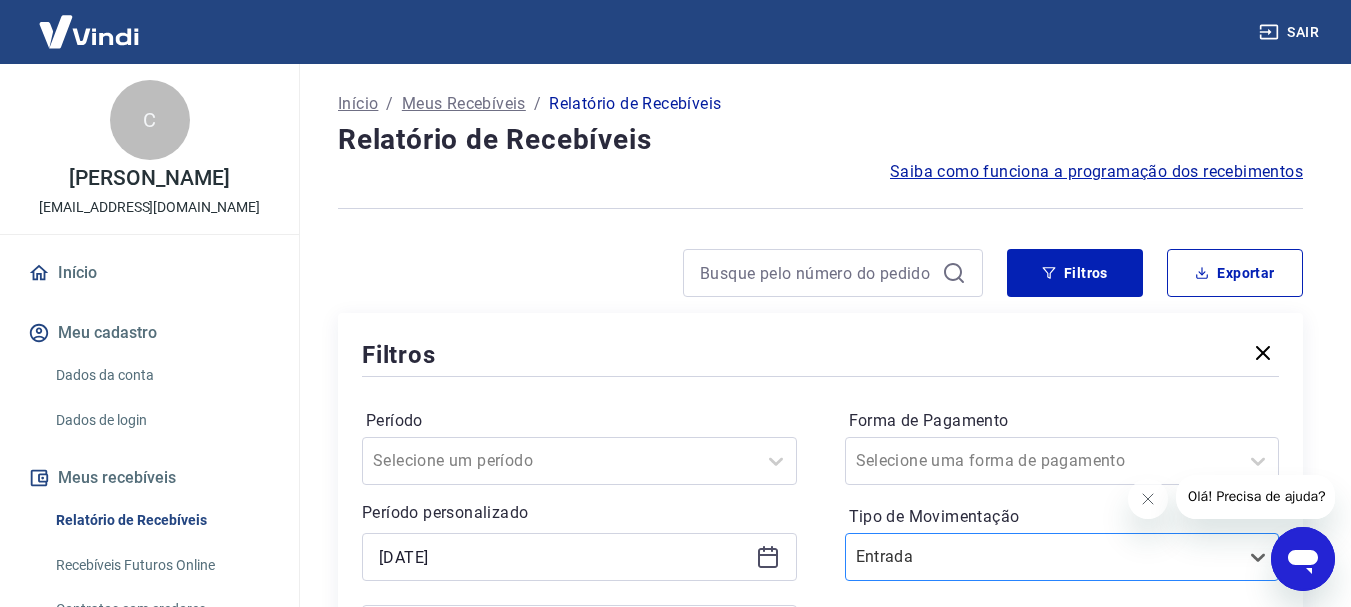 scroll, scrollTop: 200, scrollLeft: 0, axis: vertical 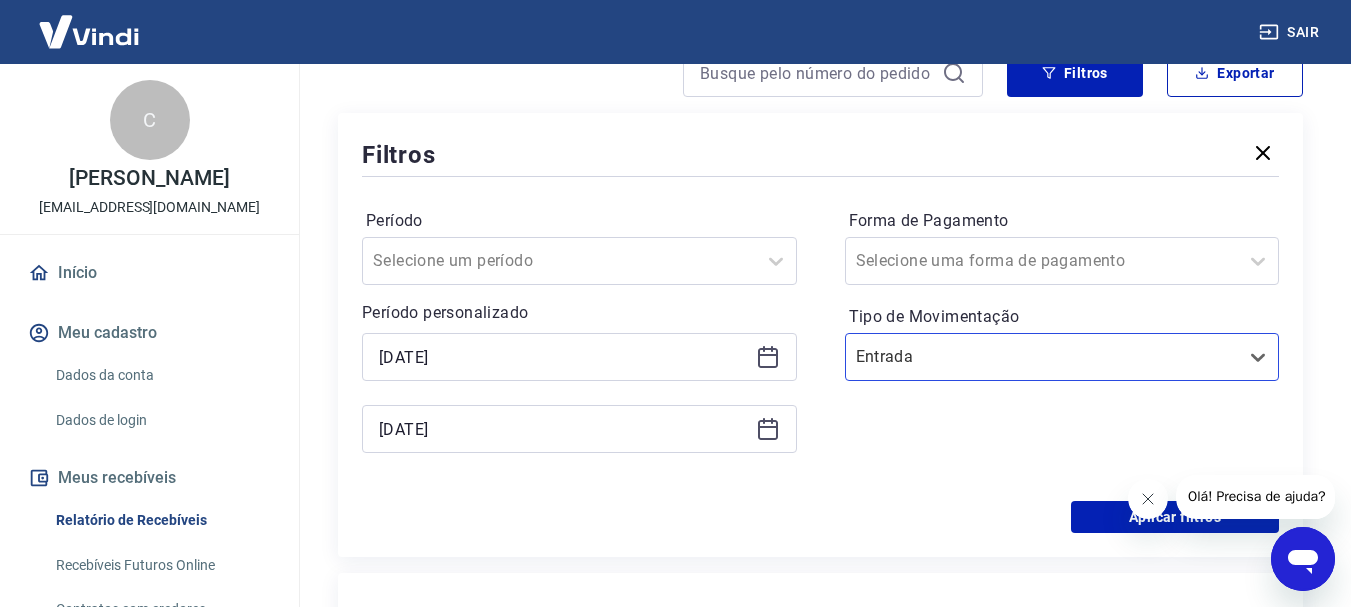 click at bounding box center [1147, 499] 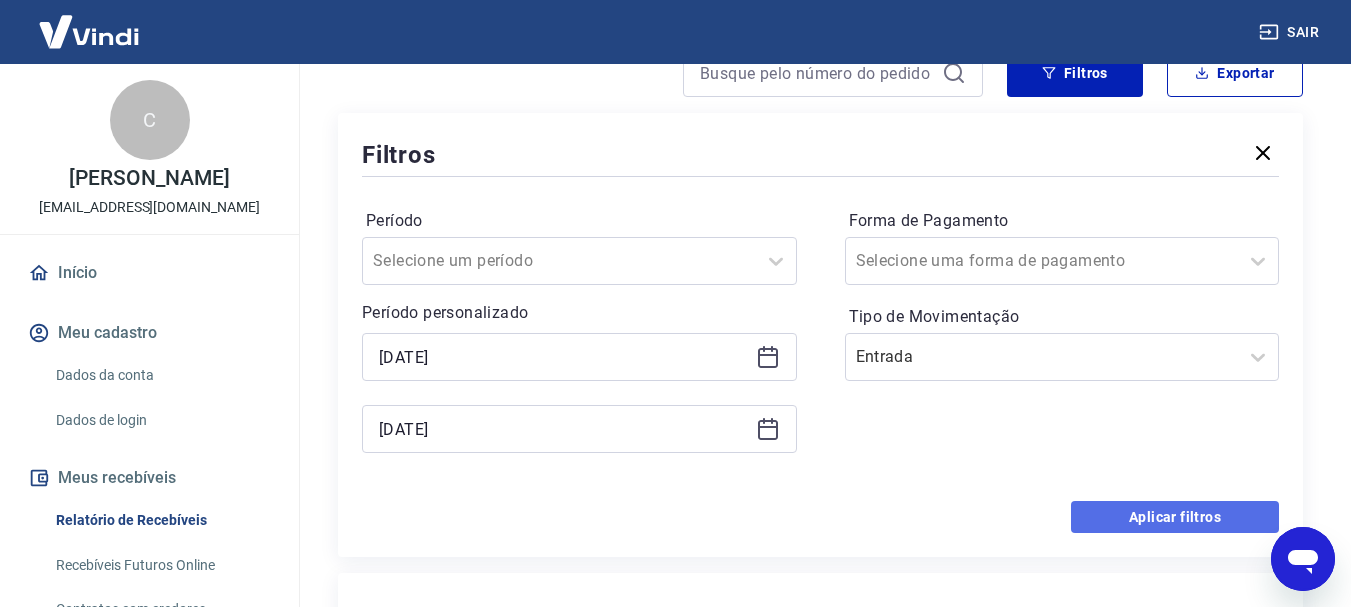 drag, startPoint x: 1153, startPoint y: 518, endPoint x: 1076, endPoint y: 356, distance: 179.36833 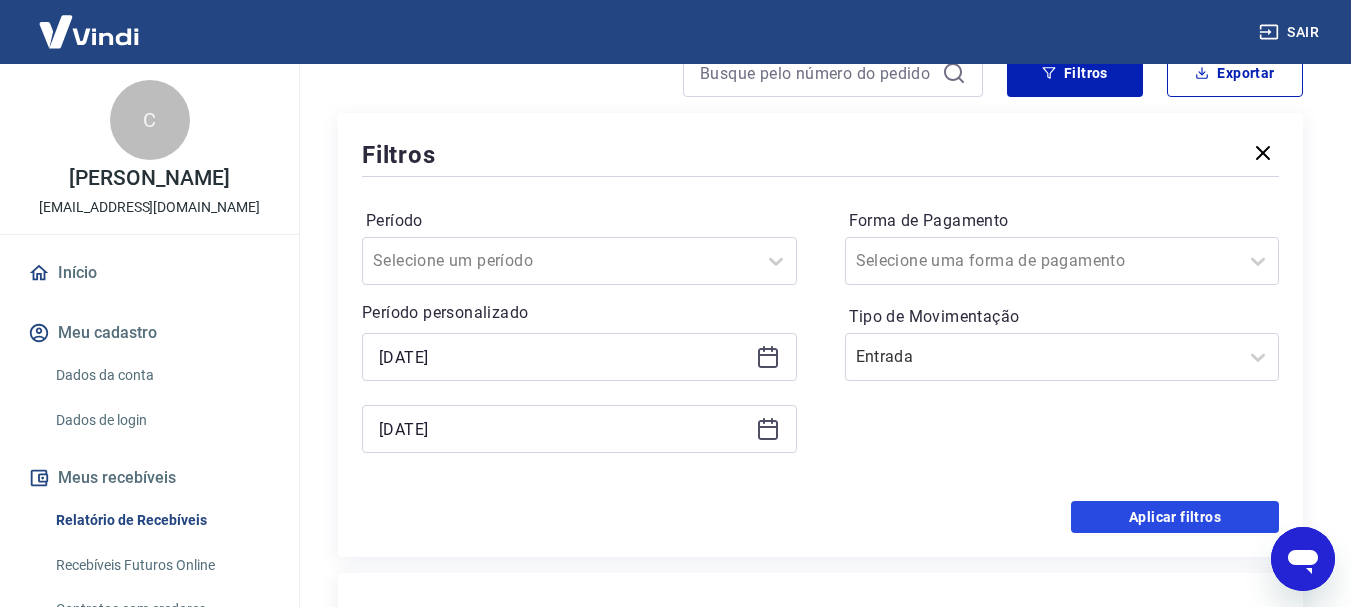 click on "Aplicar filtros" at bounding box center (1175, 517) 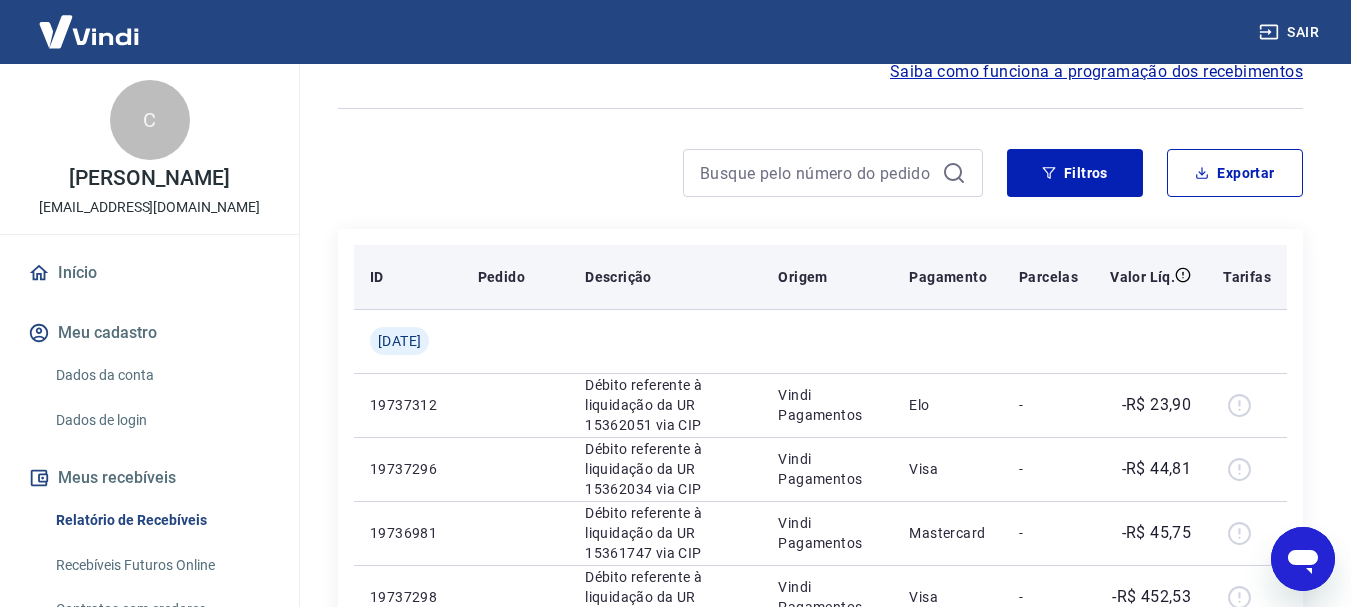 scroll, scrollTop: 0, scrollLeft: 0, axis: both 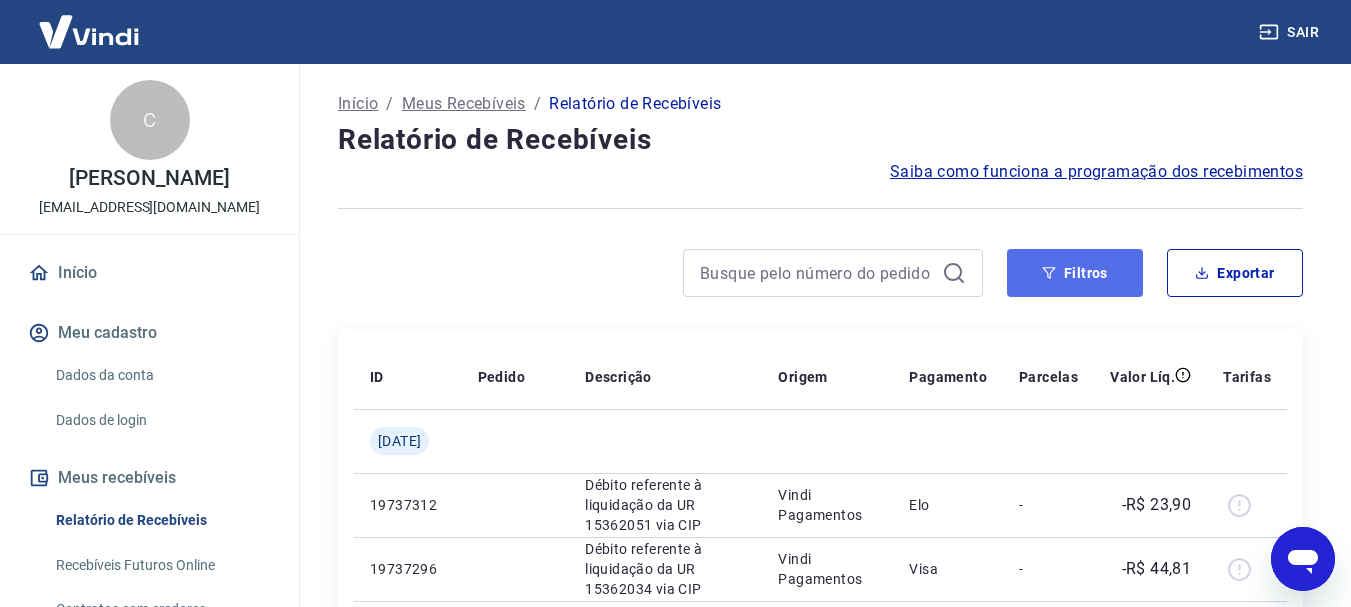 click on "Filtros" at bounding box center [1075, 273] 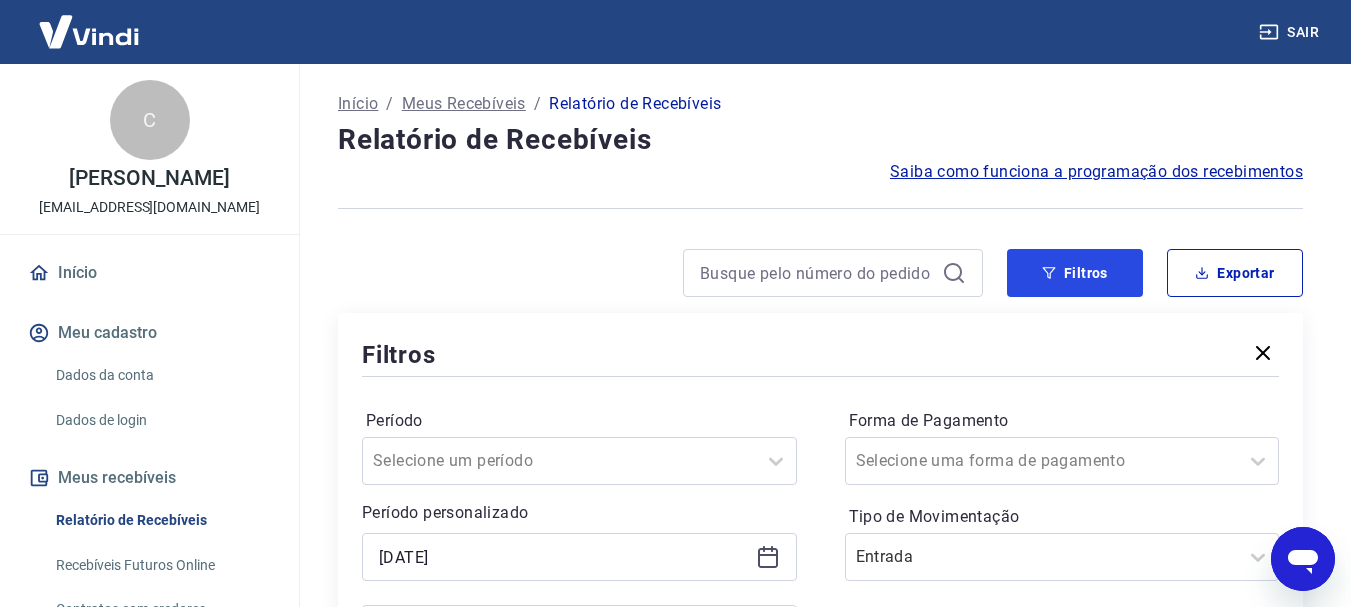 scroll, scrollTop: 200, scrollLeft: 0, axis: vertical 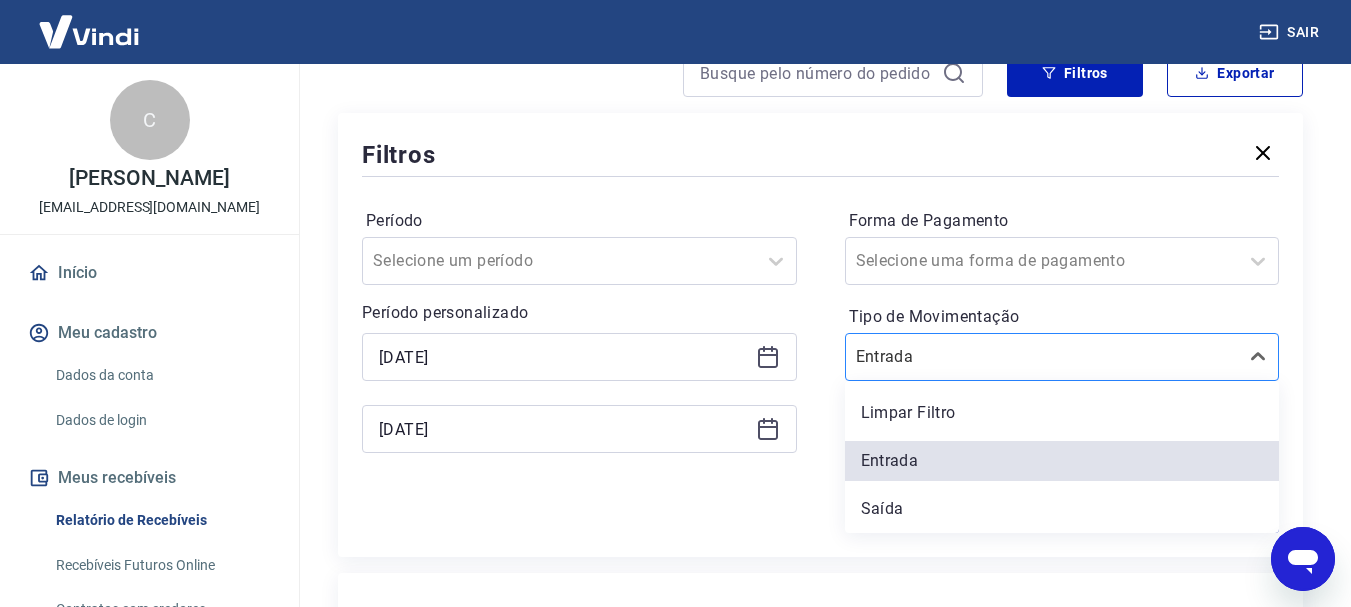 click on "Tipo de Movimentação" at bounding box center [957, 357] 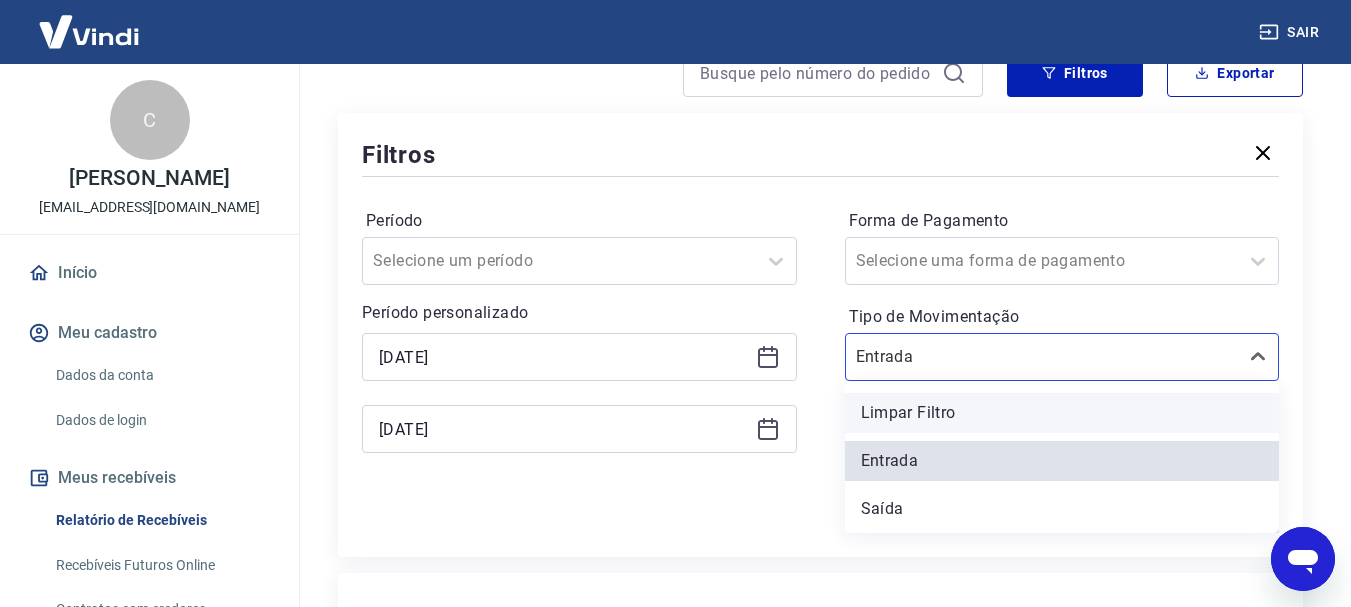 click on "Limpar Filtro" at bounding box center (1062, 413) 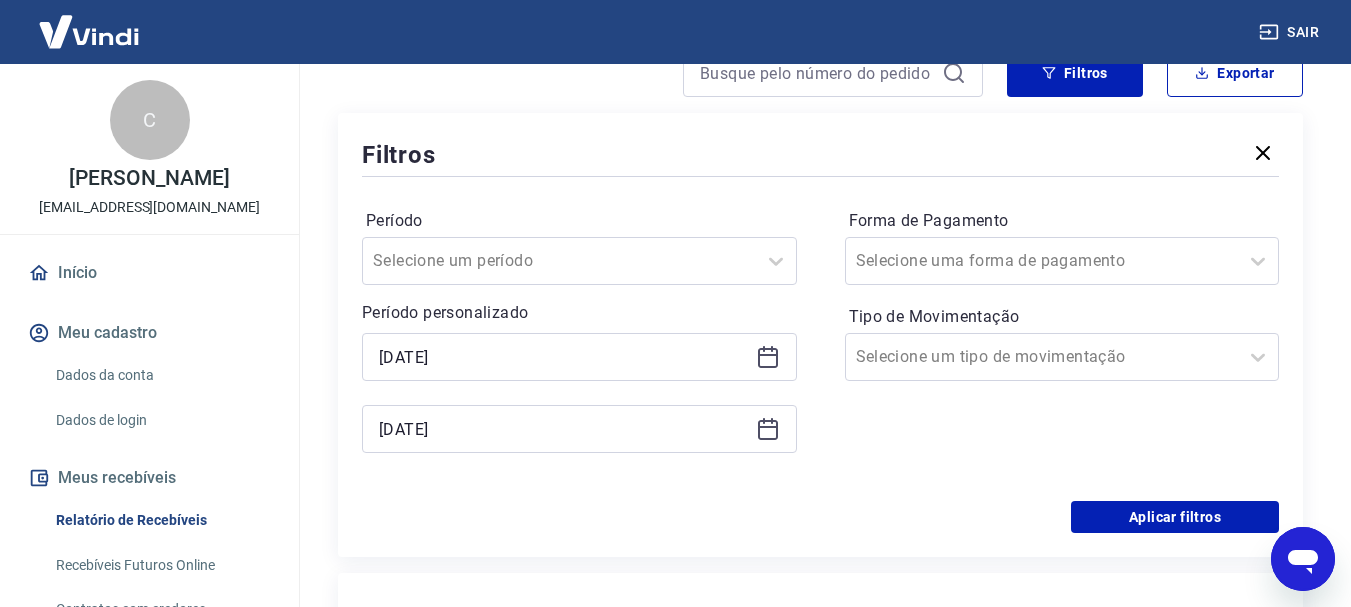 click on "Forma de Pagamento Selecione uma forma de pagamento Tipo de Movimentação Selecione um tipo de movimentação" at bounding box center (1062, 341) 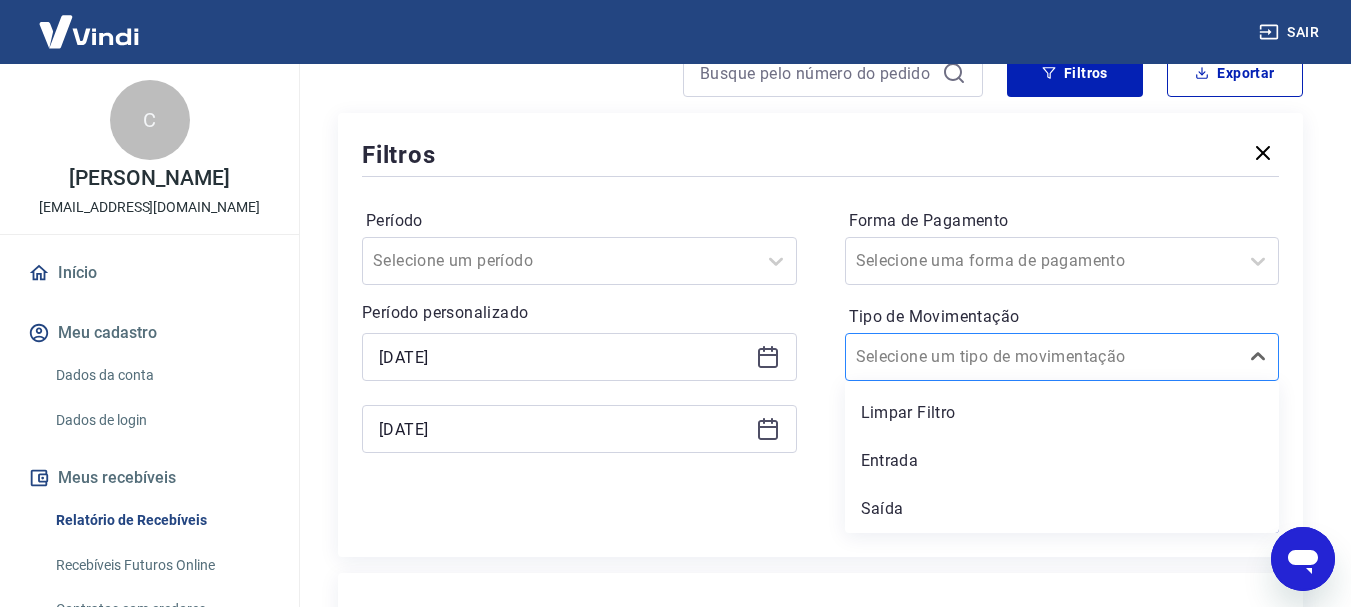 click at bounding box center (1042, 357) 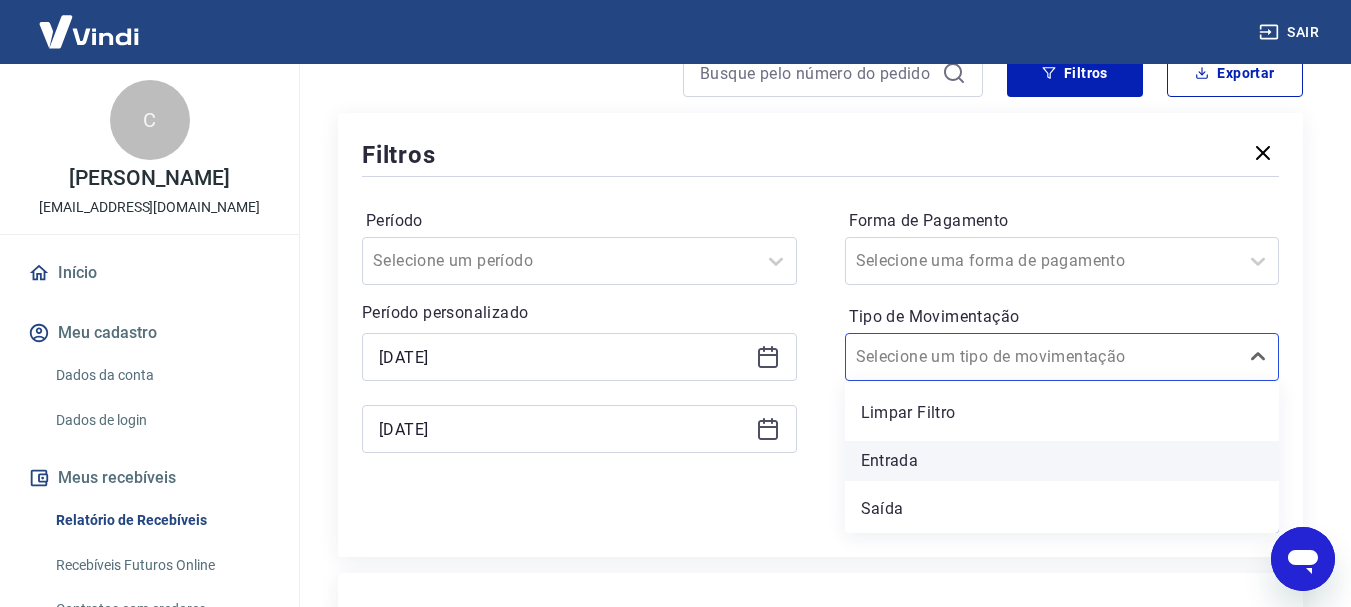 click on "Entrada" at bounding box center [1062, 461] 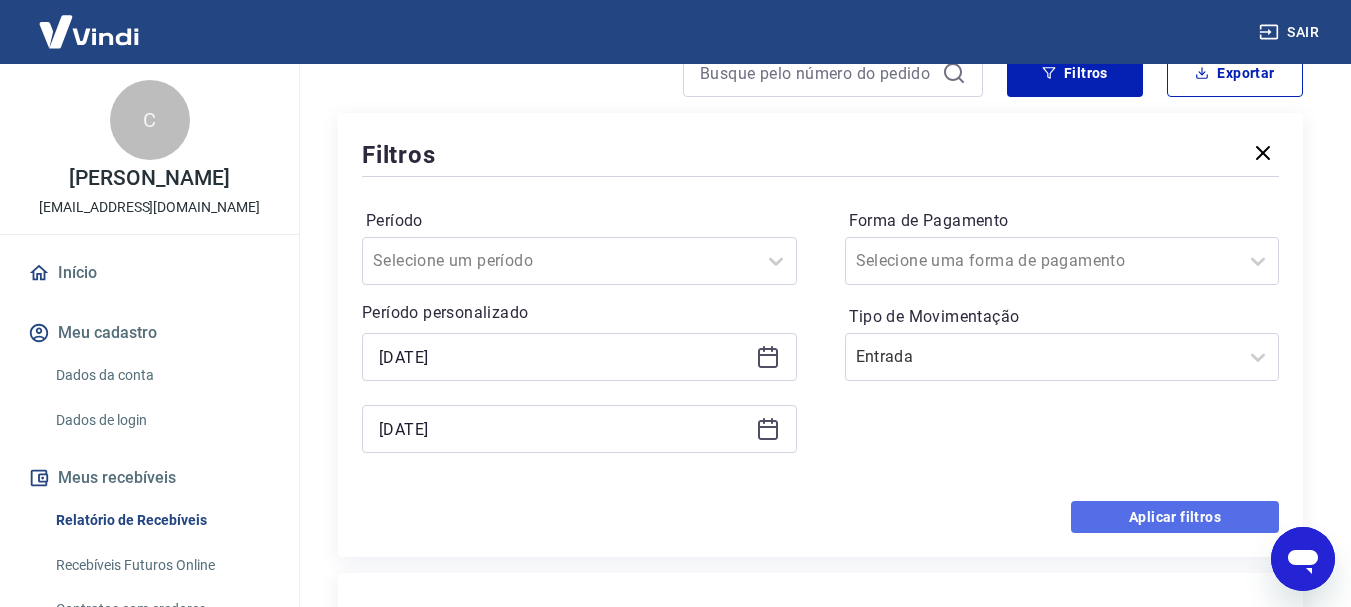 click on "Aplicar filtros" at bounding box center (1175, 517) 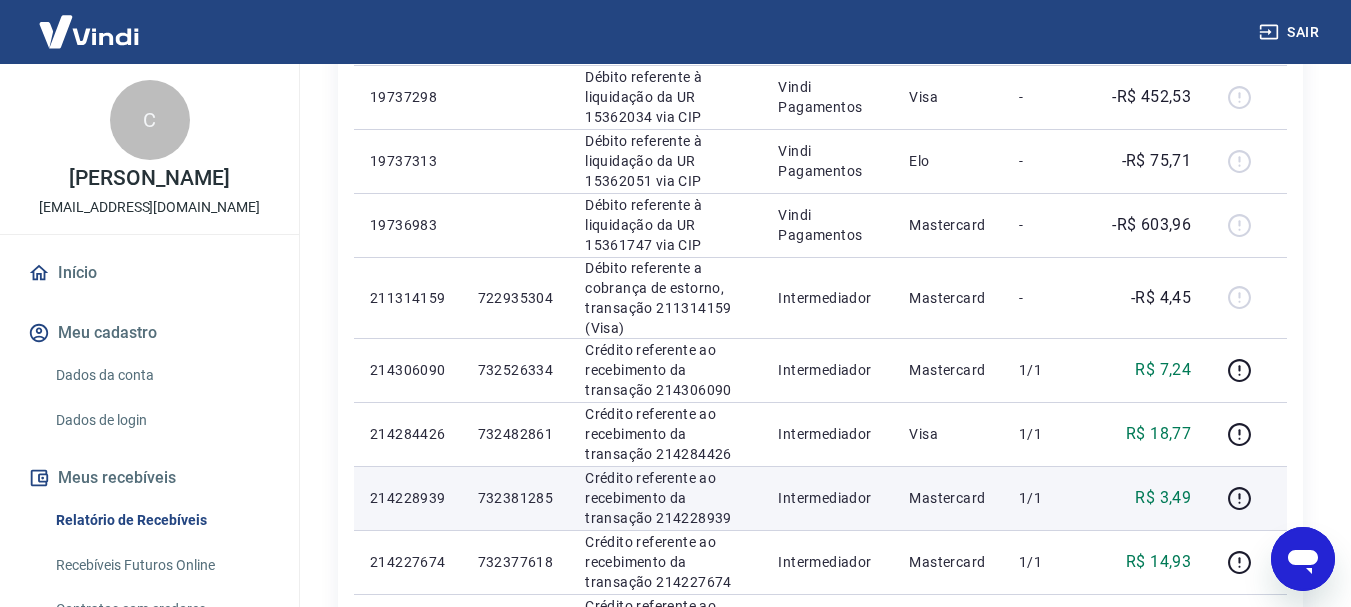 scroll, scrollTop: 1000, scrollLeft: 0, axis: vertical 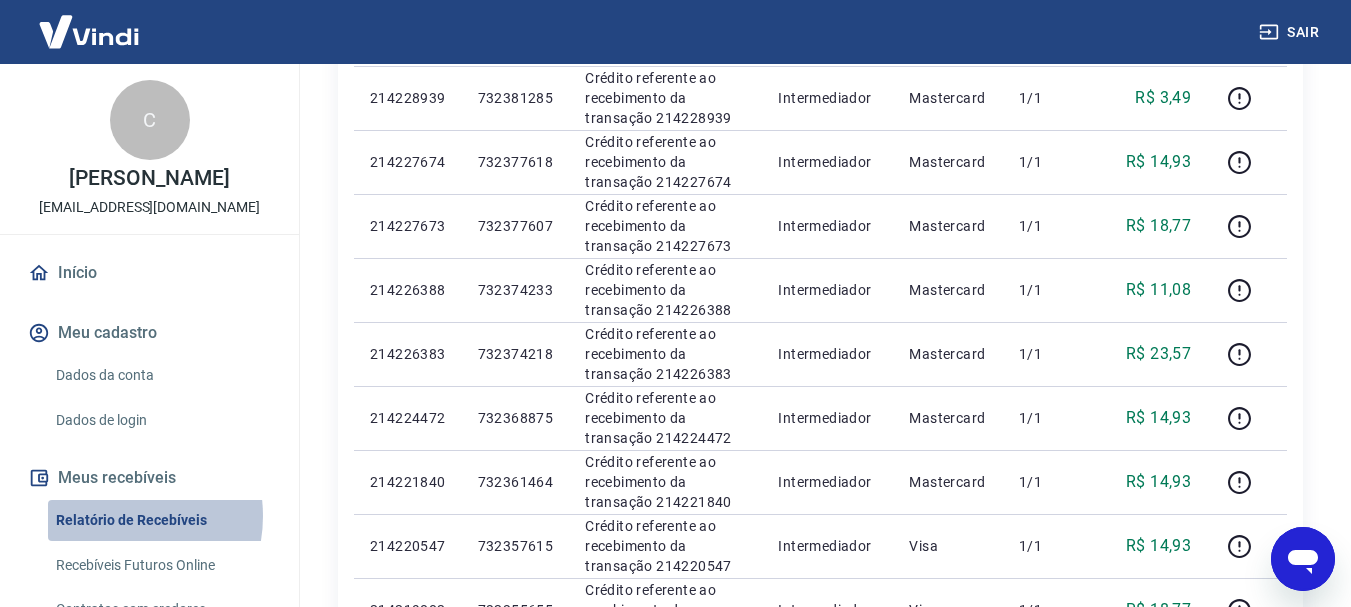 click on "Relatório de Recebíveis" at bounding box center (161, 520) 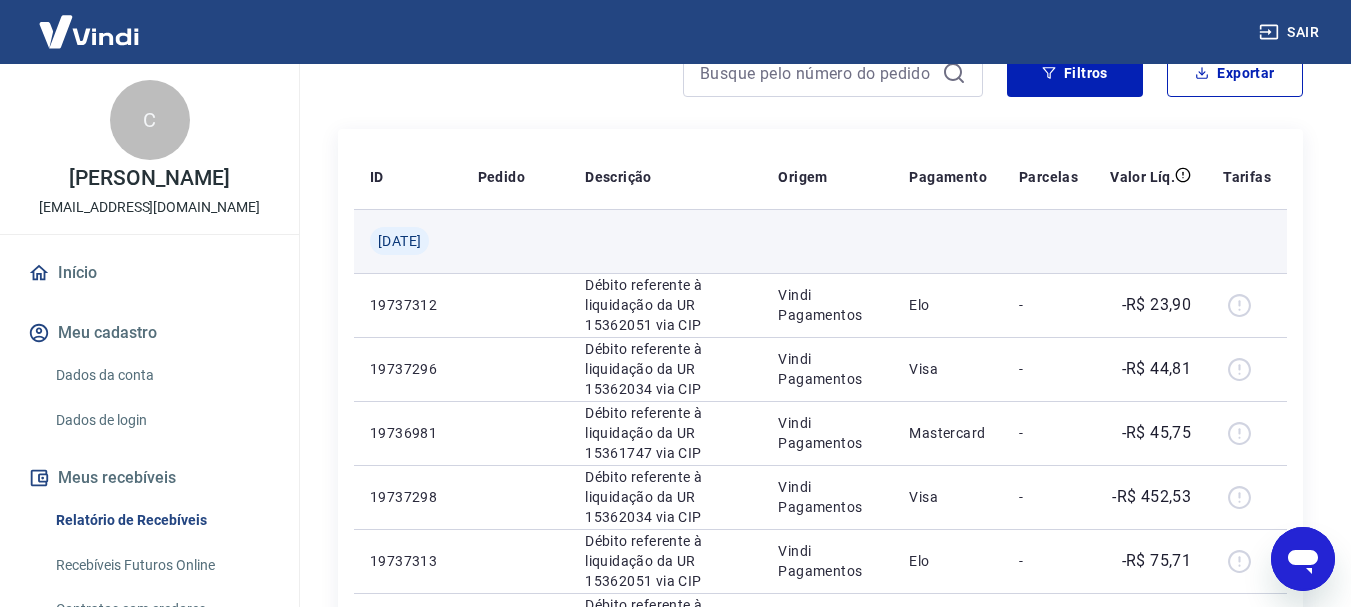 scroll, scrollTop: 0, scrollLeft: 0, axis: both 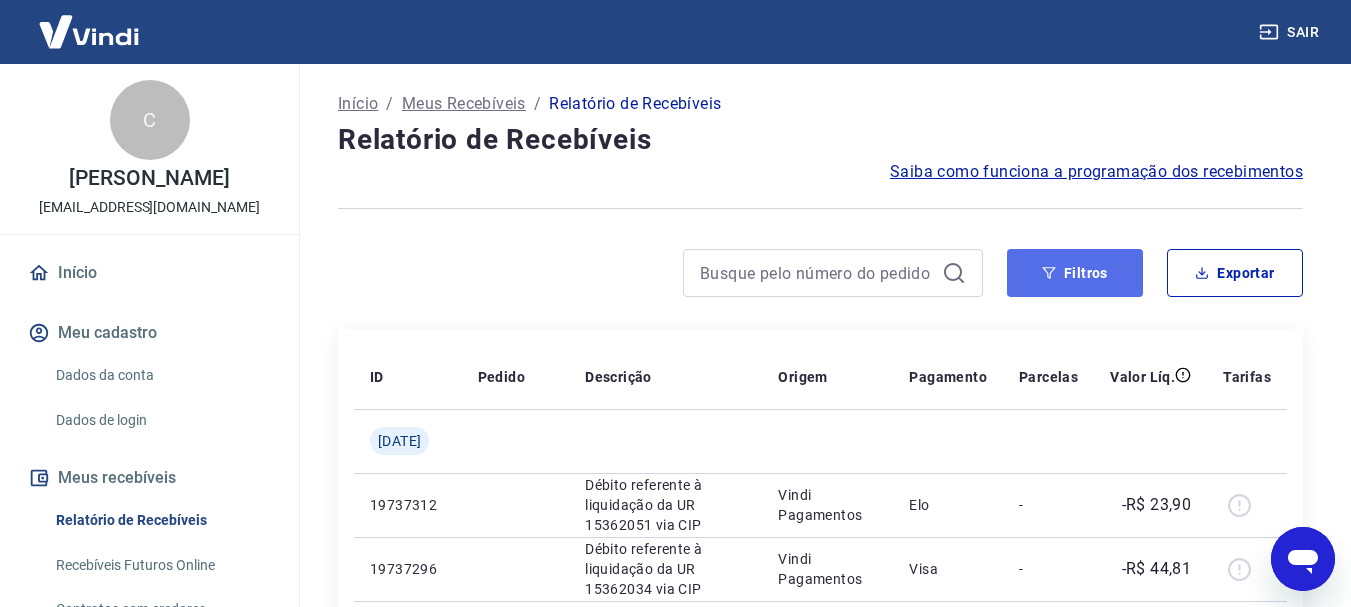 click on "Filtros" at bounding box center [1075, 273] 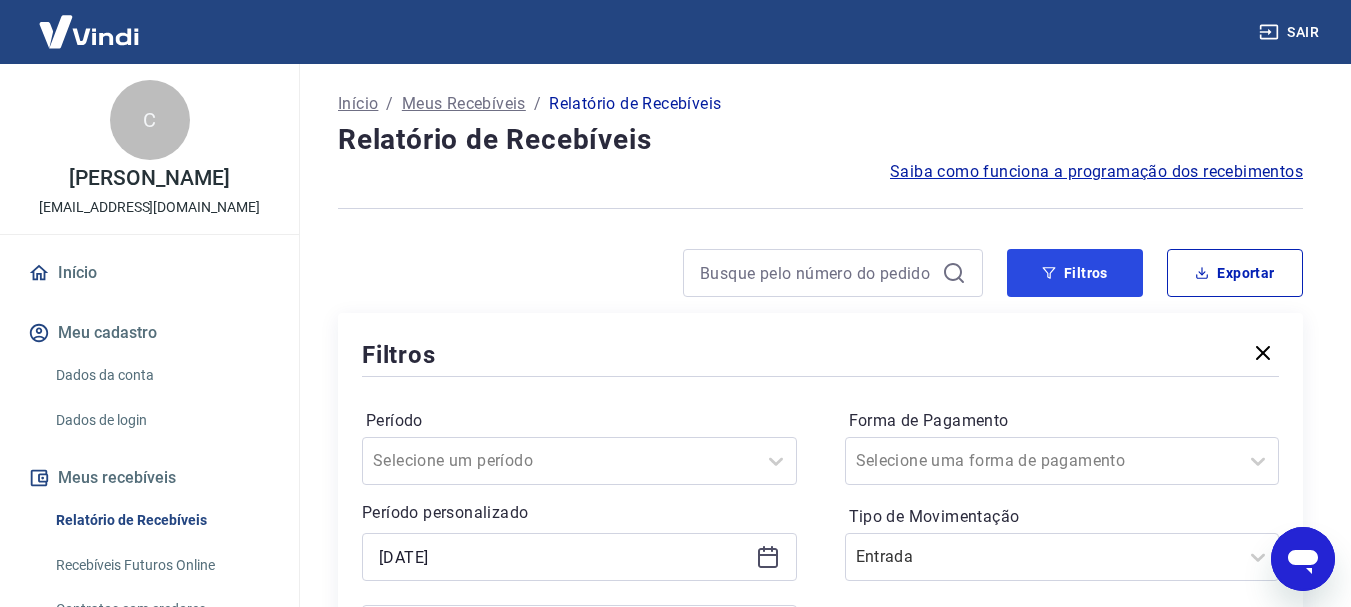scroll, scrollTop: 100, scrollLeft: 0, axis: vertical 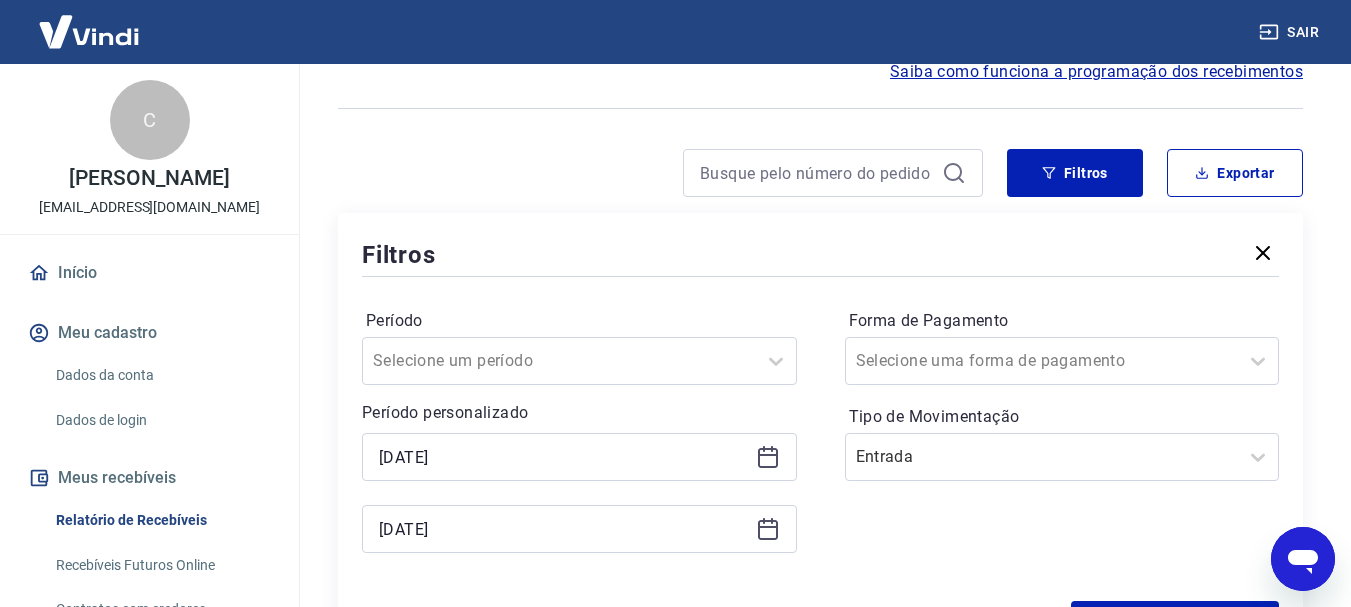 click 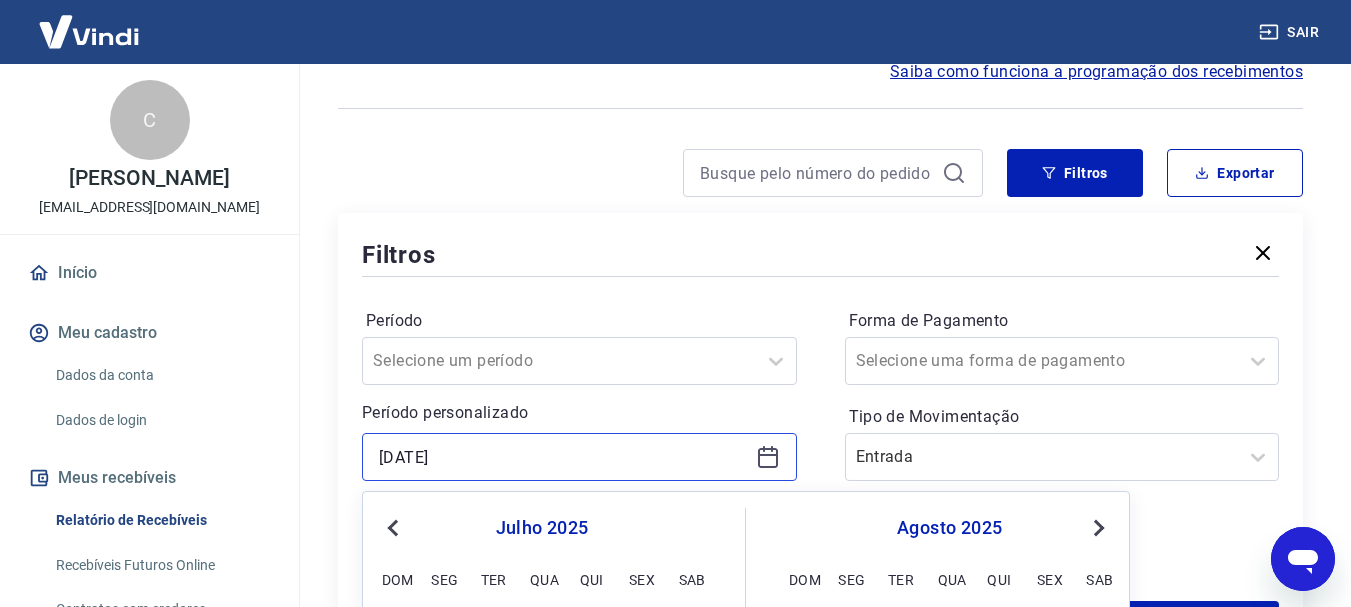 scroll, scrollTop: 200, scrollLeft: 0, axis: vertical 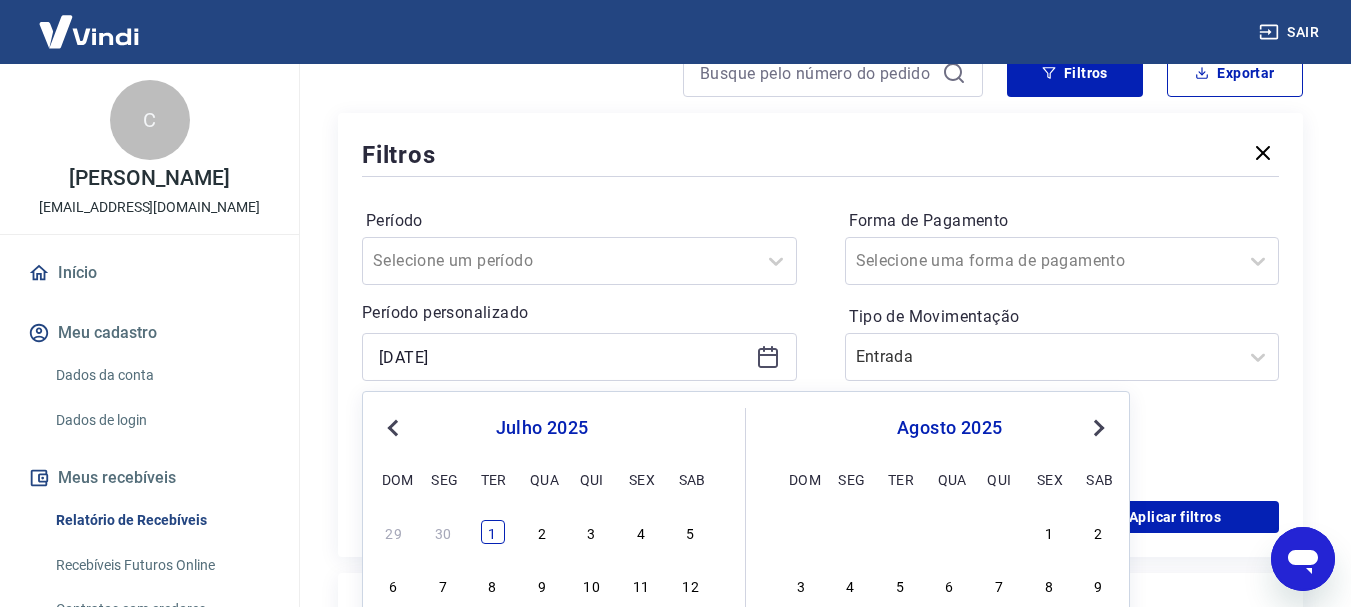 click on "1" at bounding box center [493, 532] 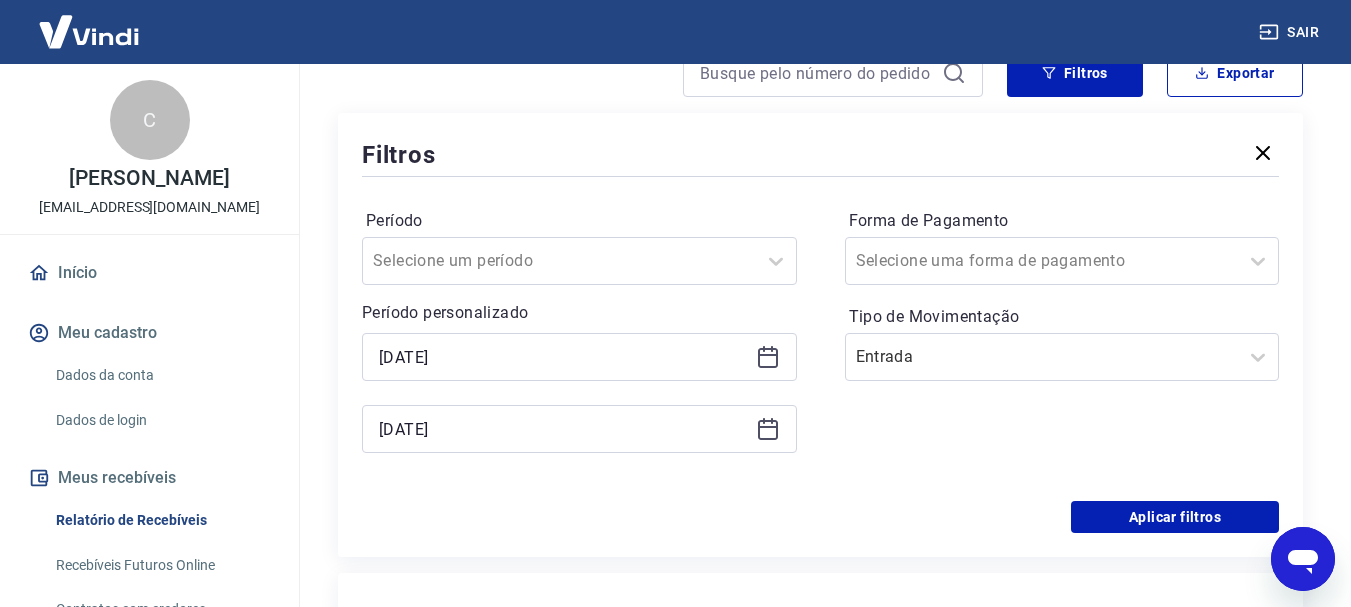click 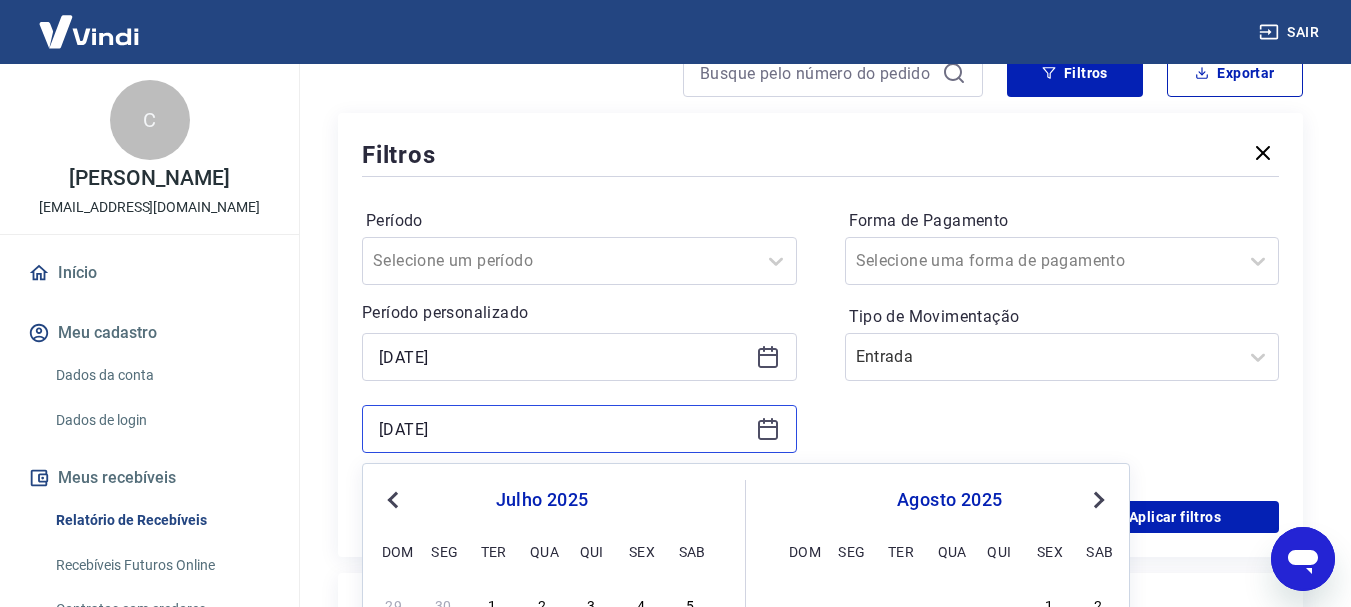 scroll, scrollTop: 400, scrollLeft: 0, axis: vertical 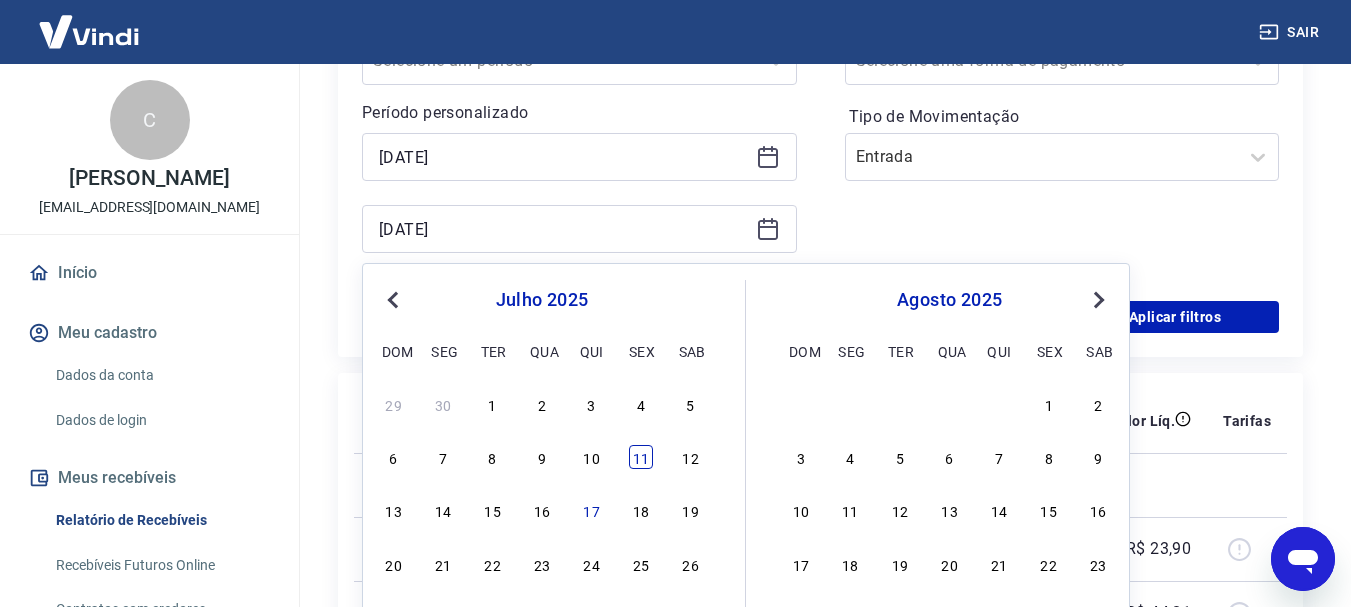 click on "11" at bounding box center [641, 457] 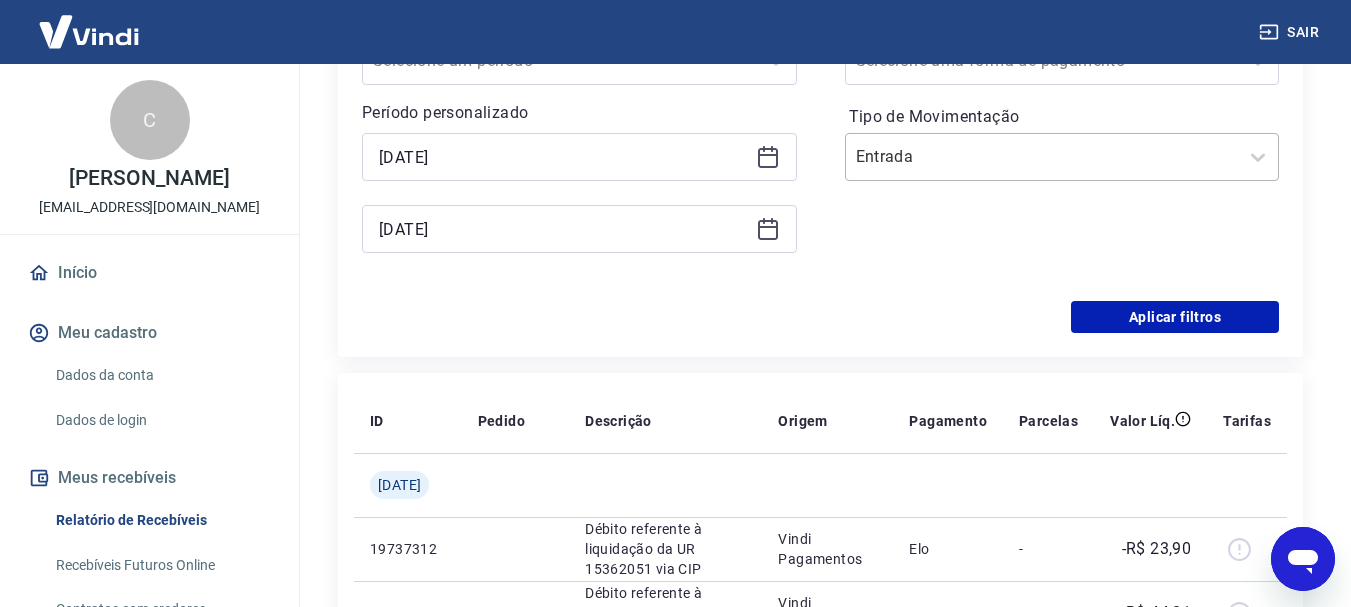 click at bounding box center (1042, 157) 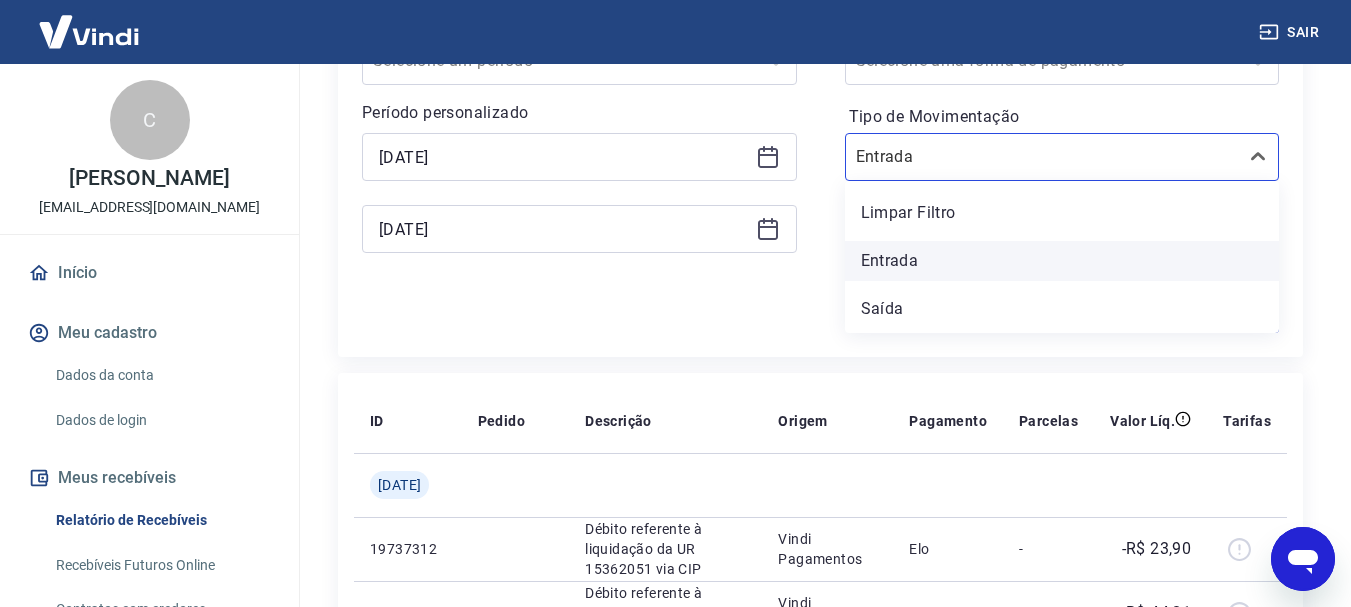 click on "Entrada" at bounding box center (1062, 261) 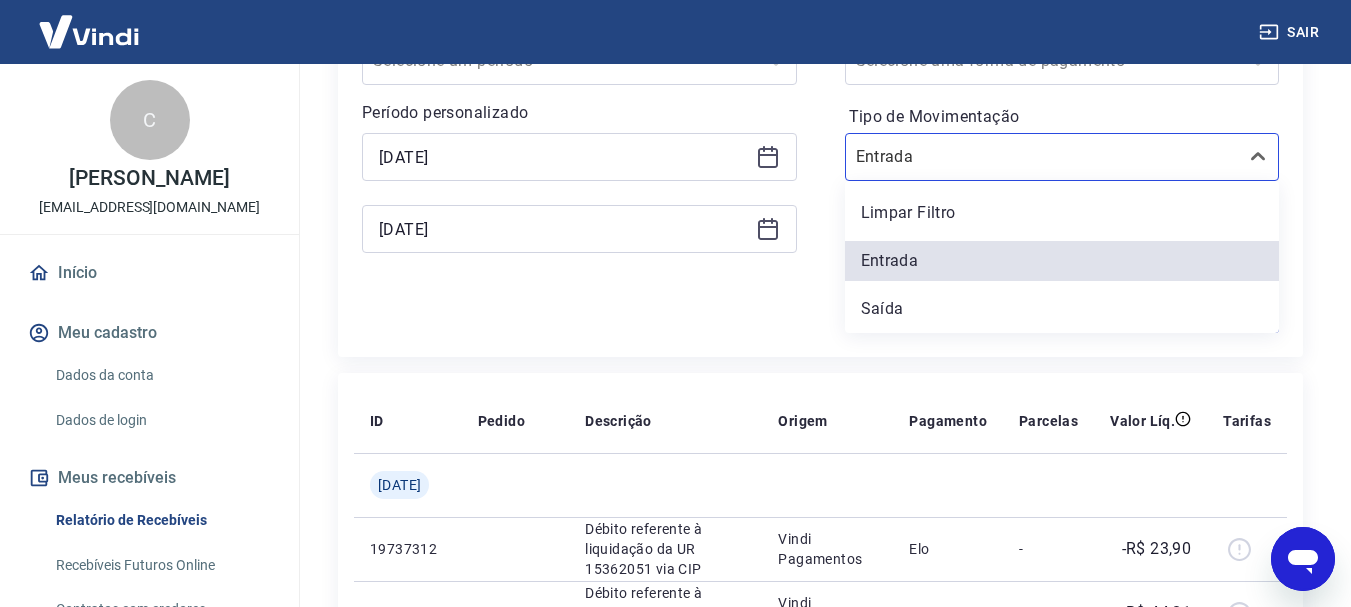click on "Forma de Pagamento Selecione uma forma de pagamento Tipo de Movimentação option Entrada selected, 2 of 3. 3 results available. Use Up and Down to choose options, press Enter to select the currently focused option, press Escape to exit the menu, press Tab to select the option and exit the menu. Entrada Limpar Filtro Entrada Saída" at bounding box center (1062, 141) 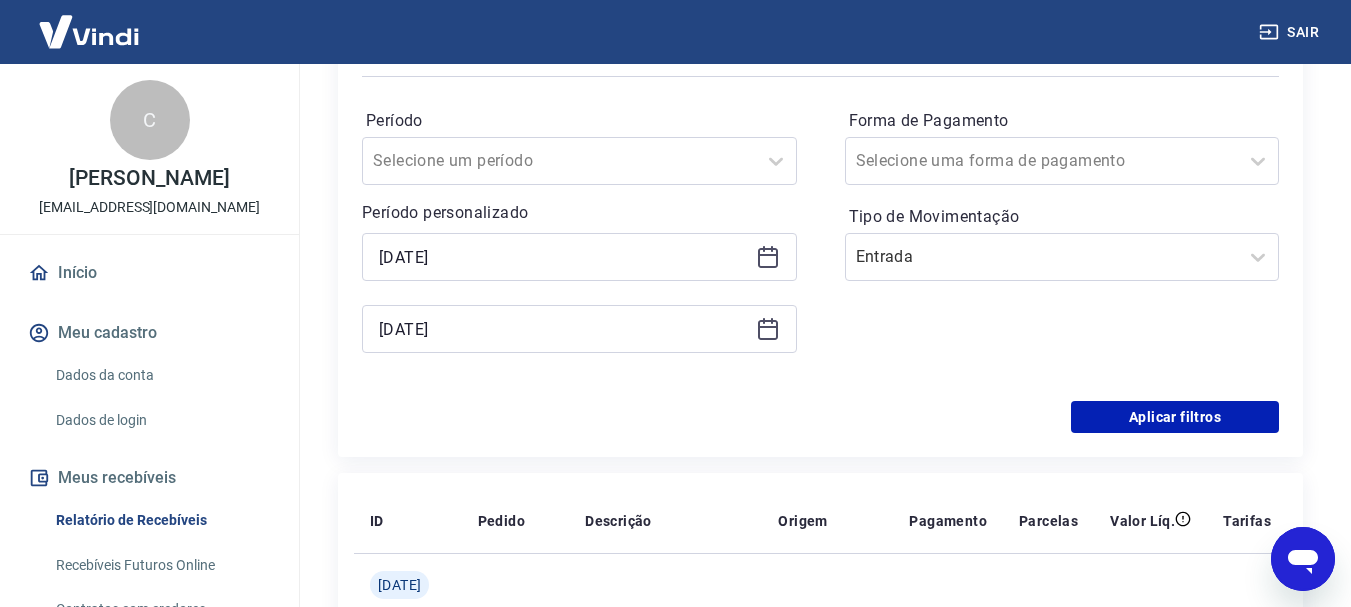 scroll, scrollTop: 0, scrollLeft: 0, axis: both 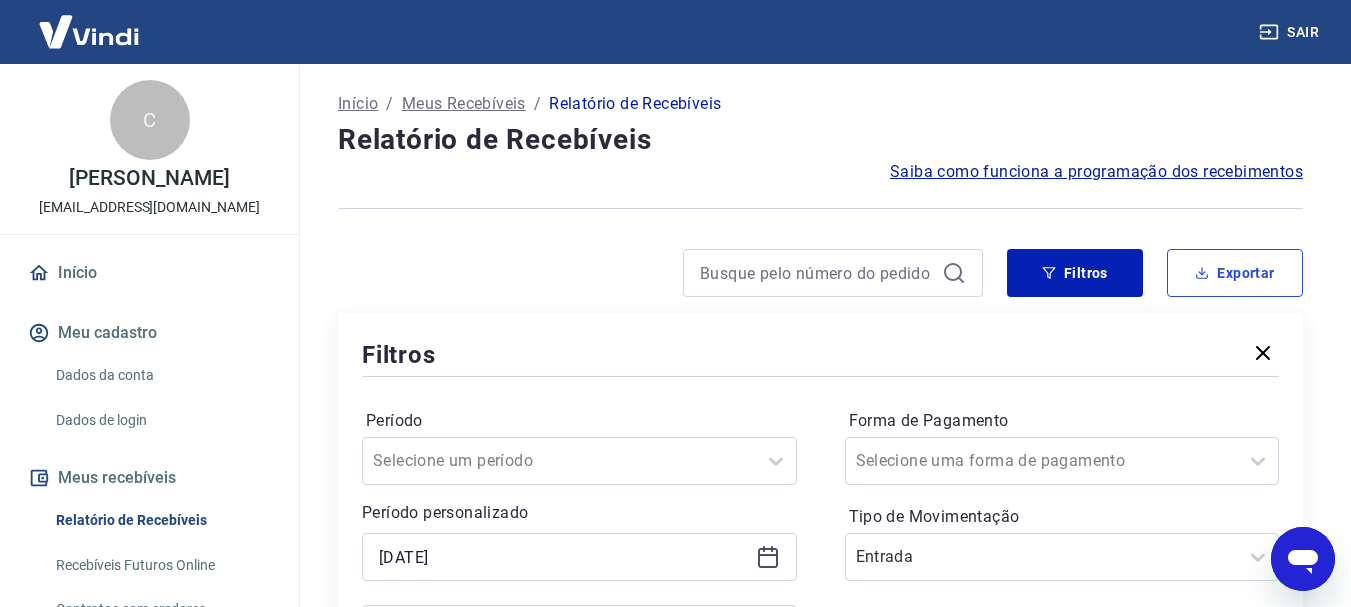 click on "Exportar" at bounding box center (1235, 273) 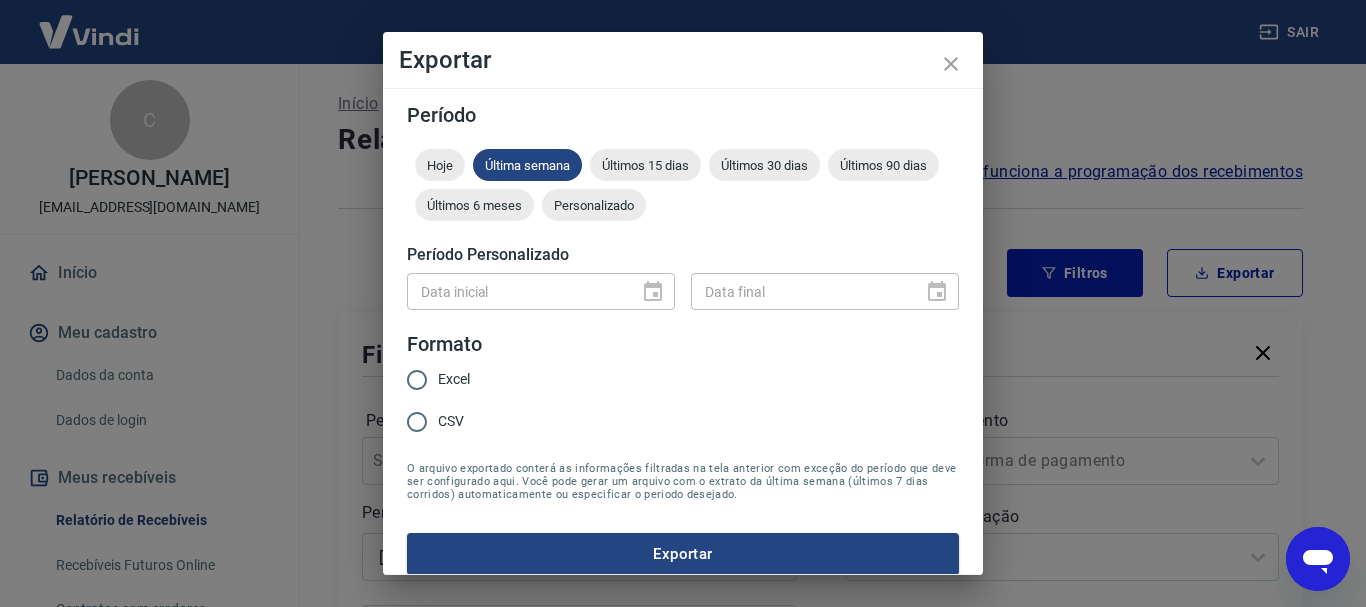 drag, startPoint x: 940, startPoint y: 61, endPoint x: 1002, endPoint y: 103, distance: 74.88658 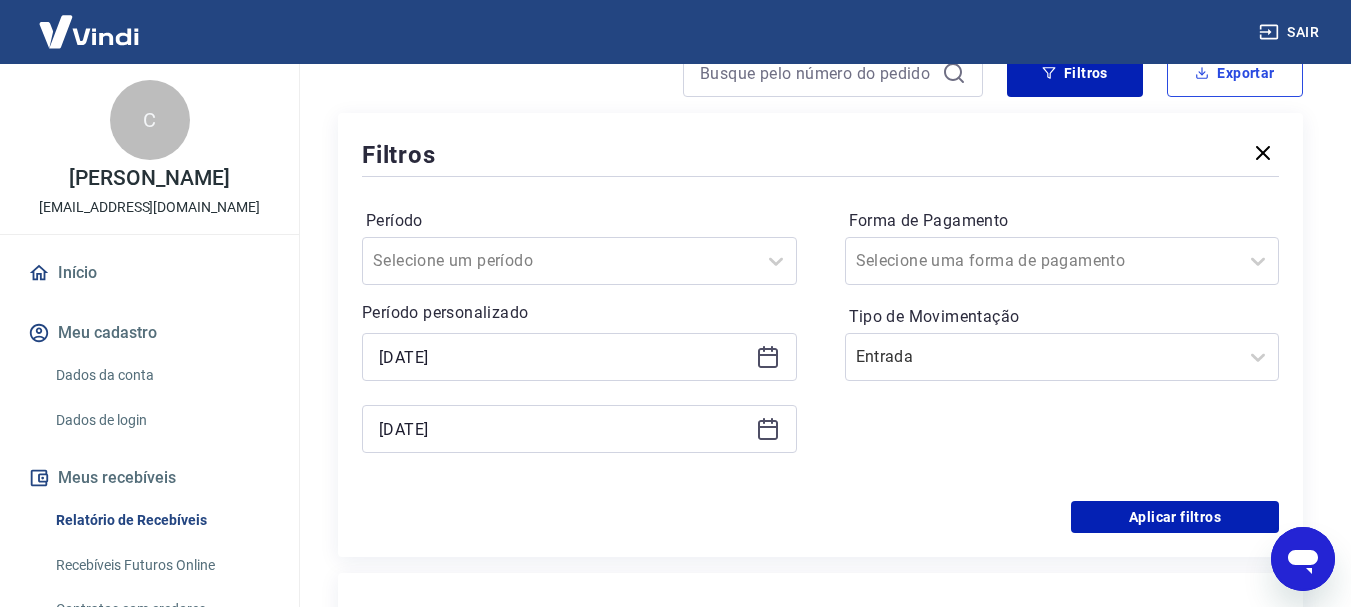 scroll, scrollTop: 300, scrollLeft: 0, axis: vertical 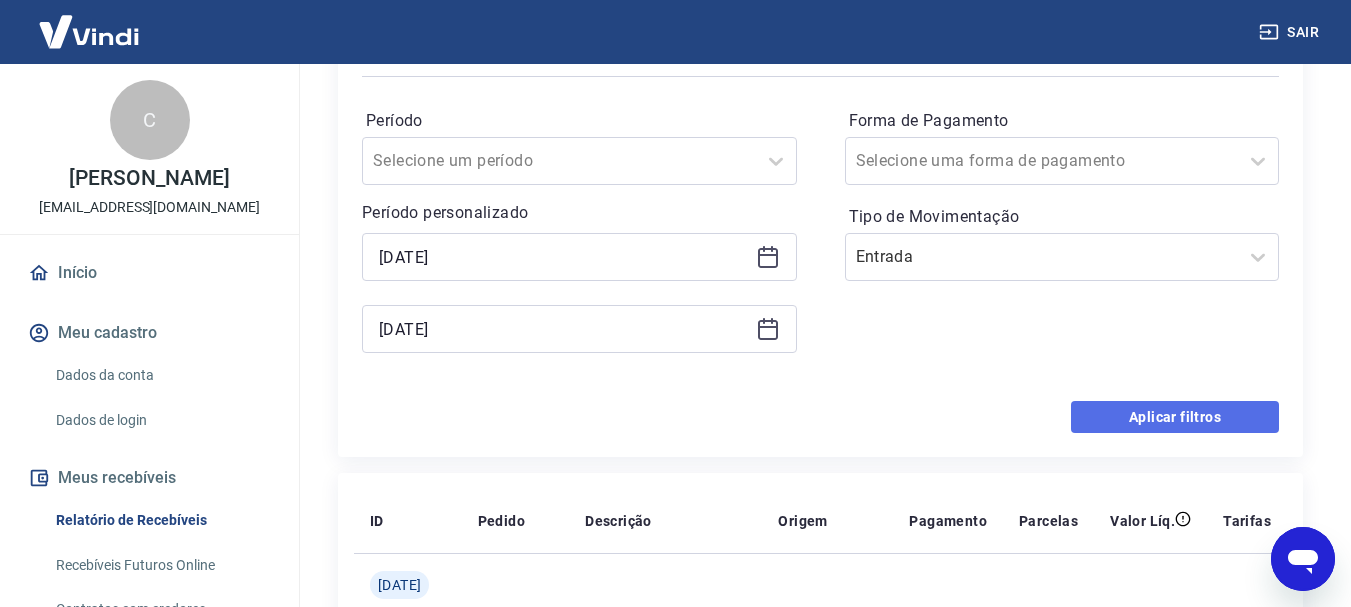 click on "Aplicar filtros" at bounding box center [1175, 417] 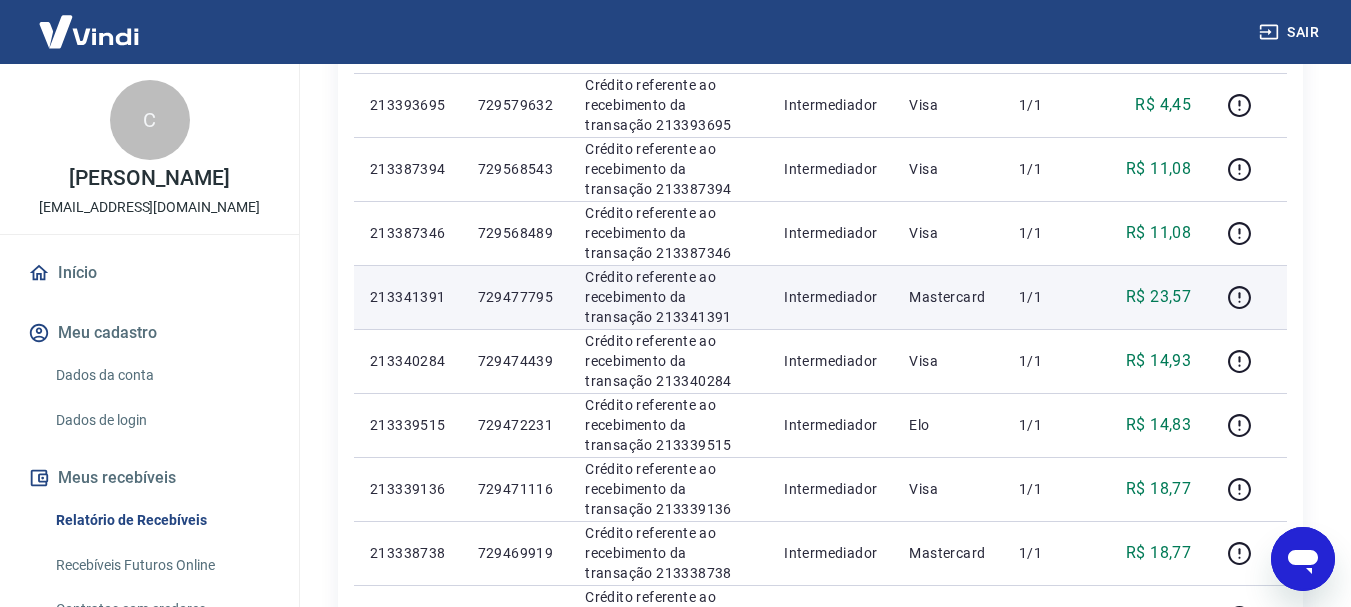 scroll, scrollTop: 0, scrollLeft: 0, axis: both 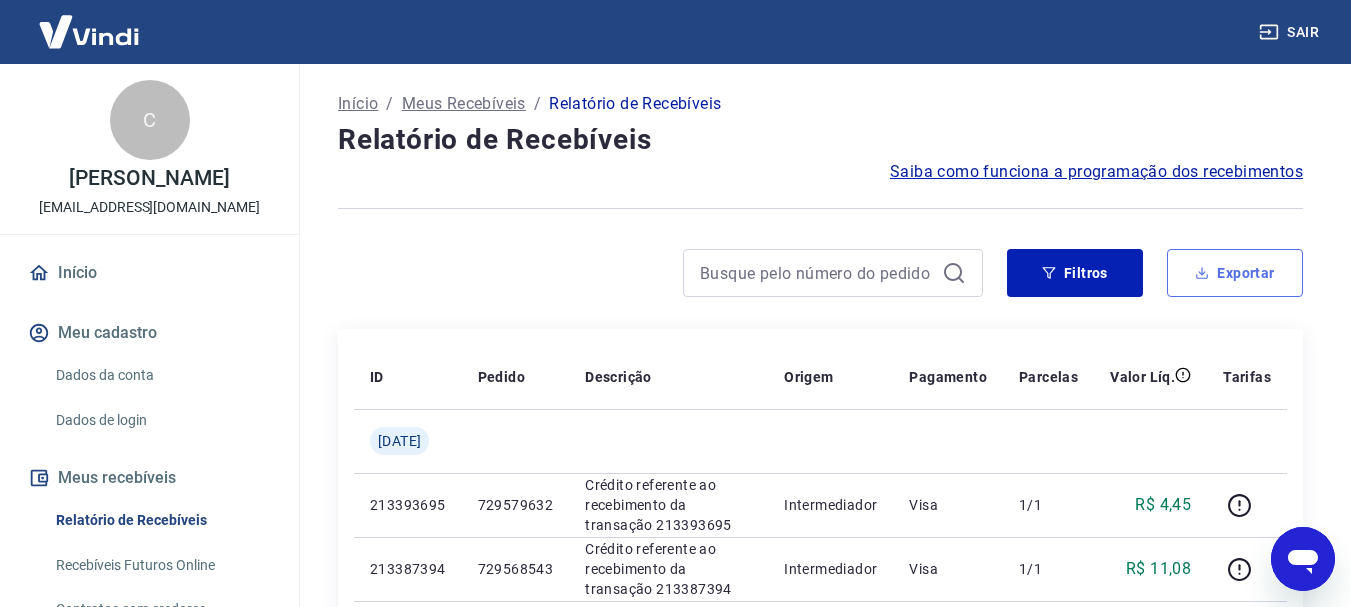click on "Exportar" at bounding box center [1235, 273] 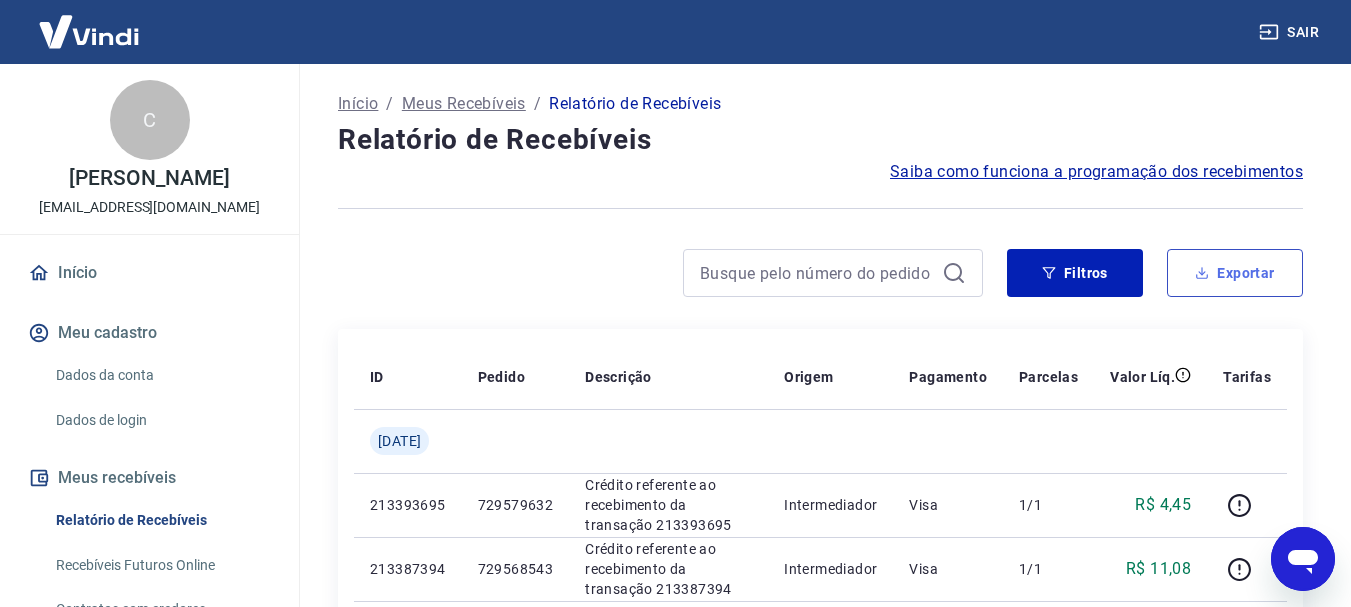 type on "[DATE]" 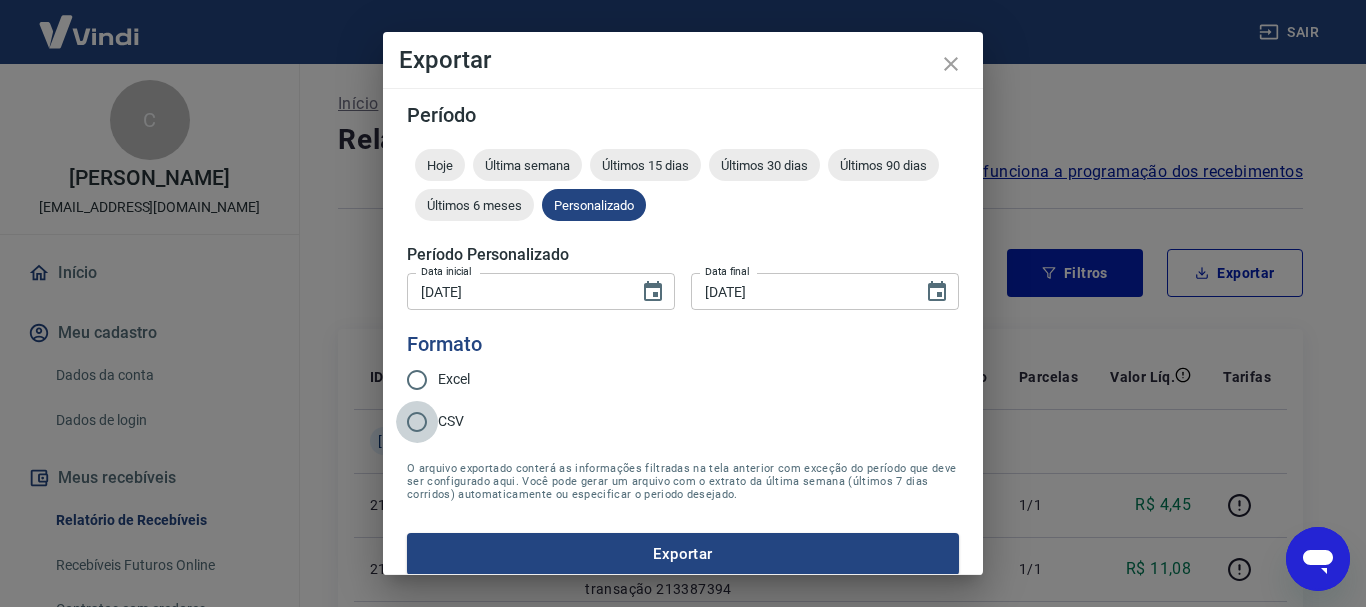 click on "CSV" at bounding box center [417, 422] 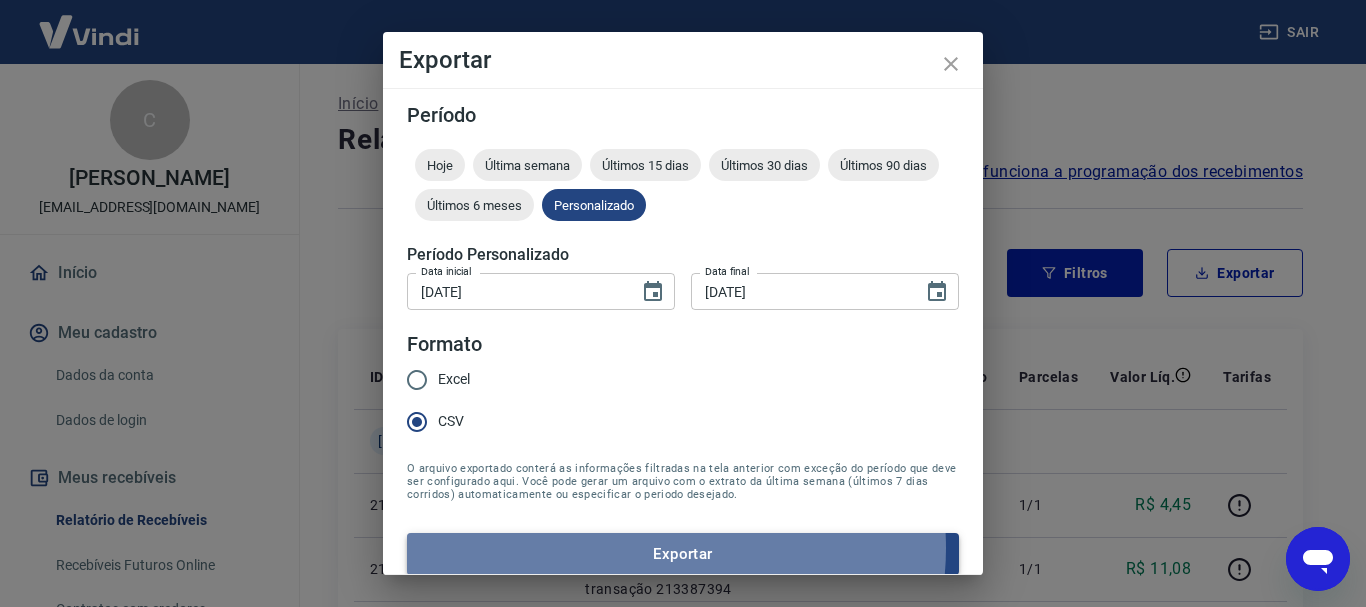 click on "Exportar" at bounding box center [683, 554] 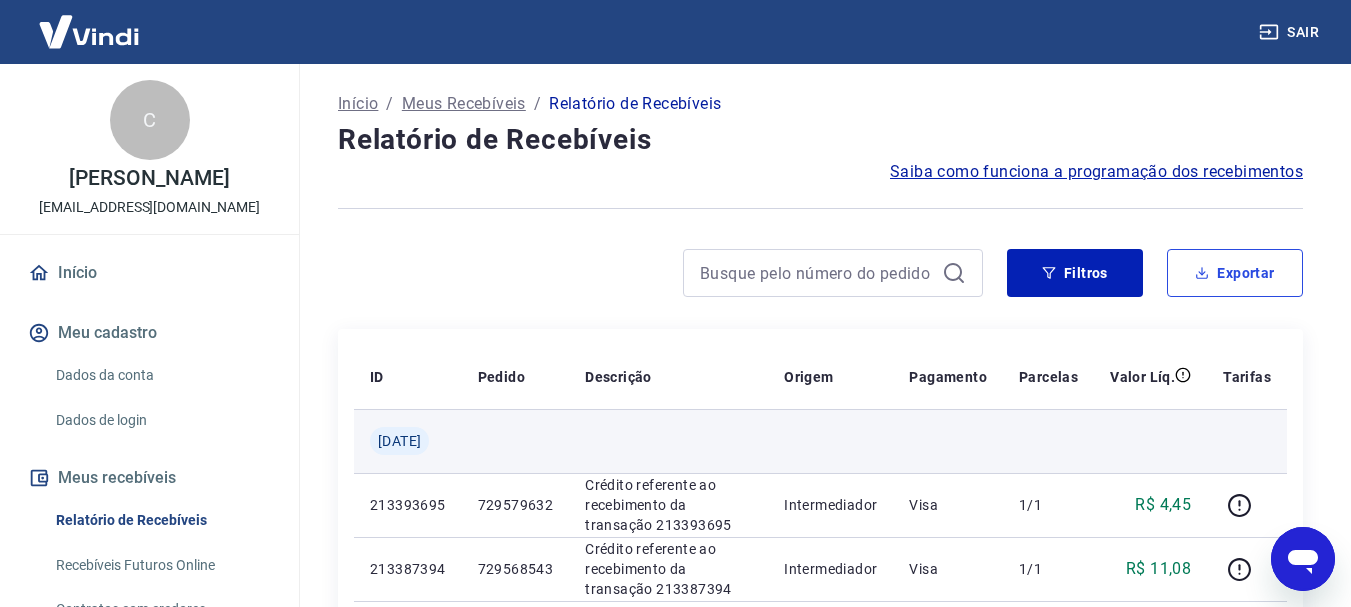 type 